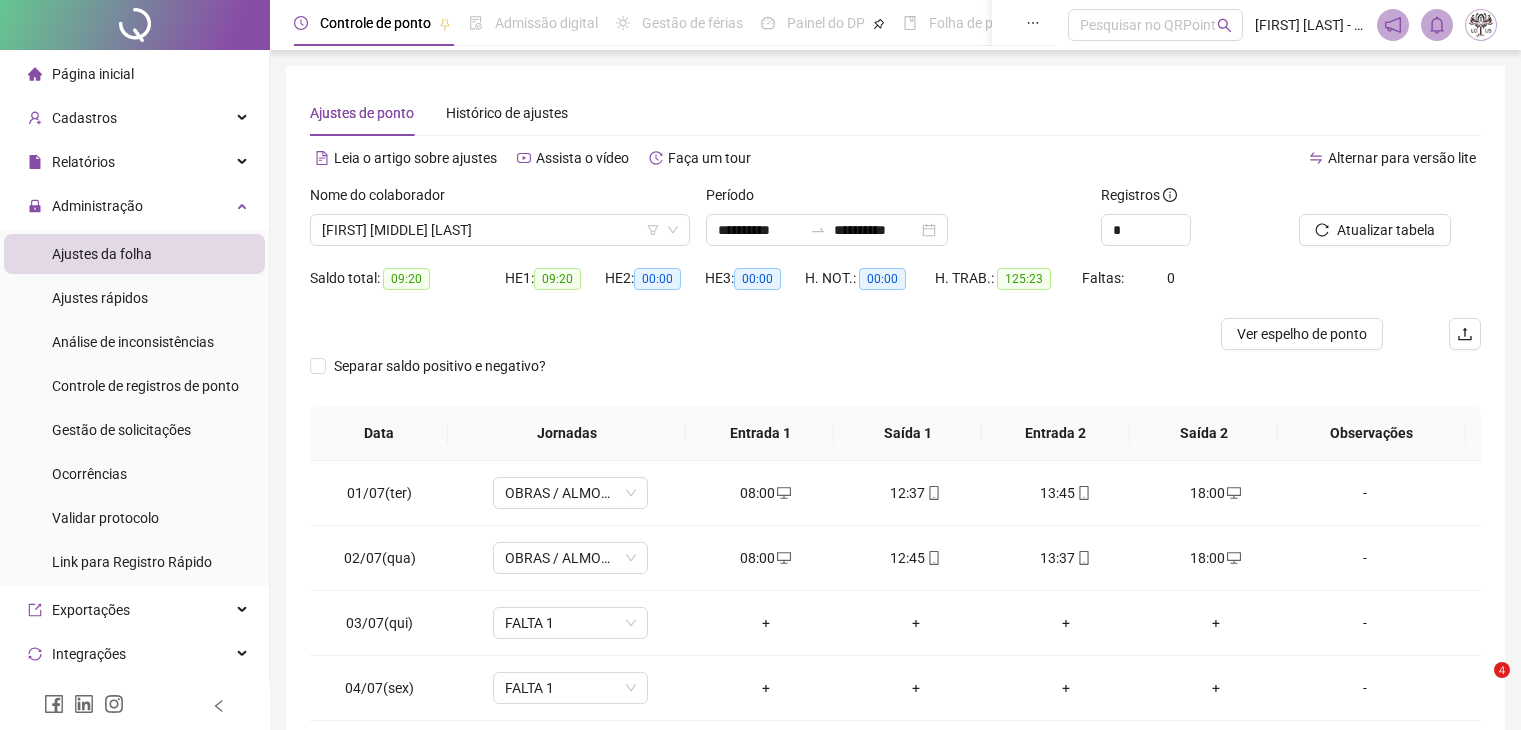 scroll, scrollTop: 0, scrollLeft: 0, axis: both 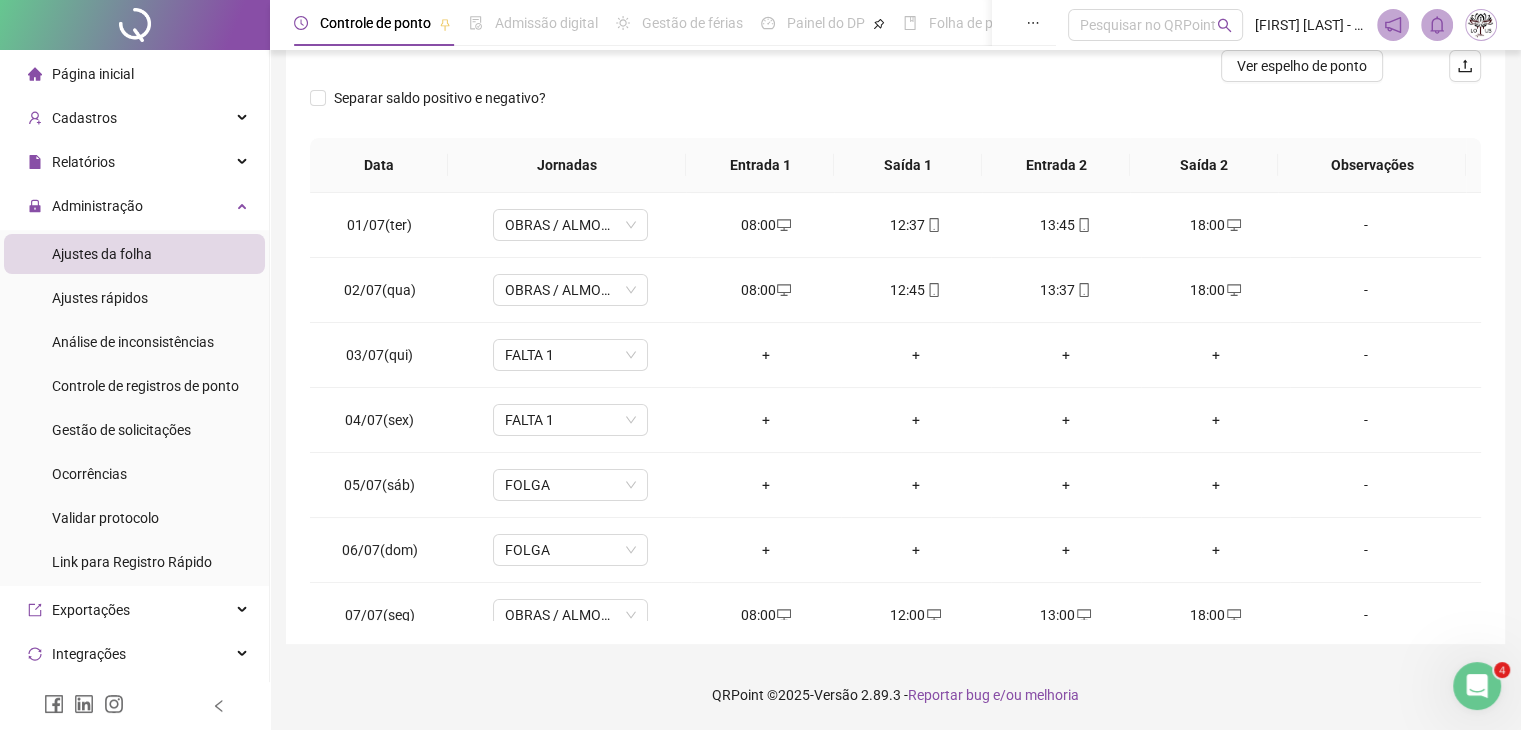 click 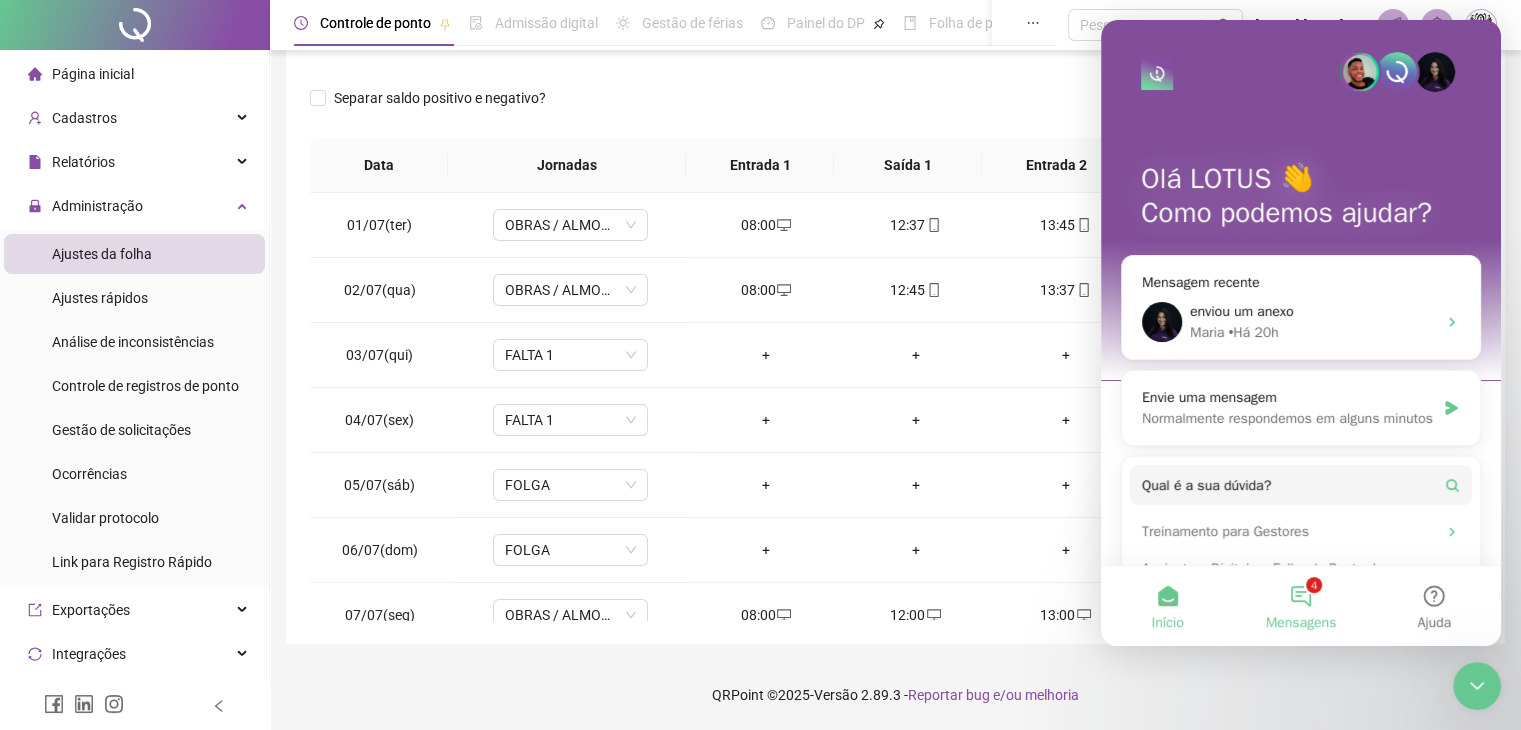 click on "4 Mensagens" at bounding box center (1300, 606) 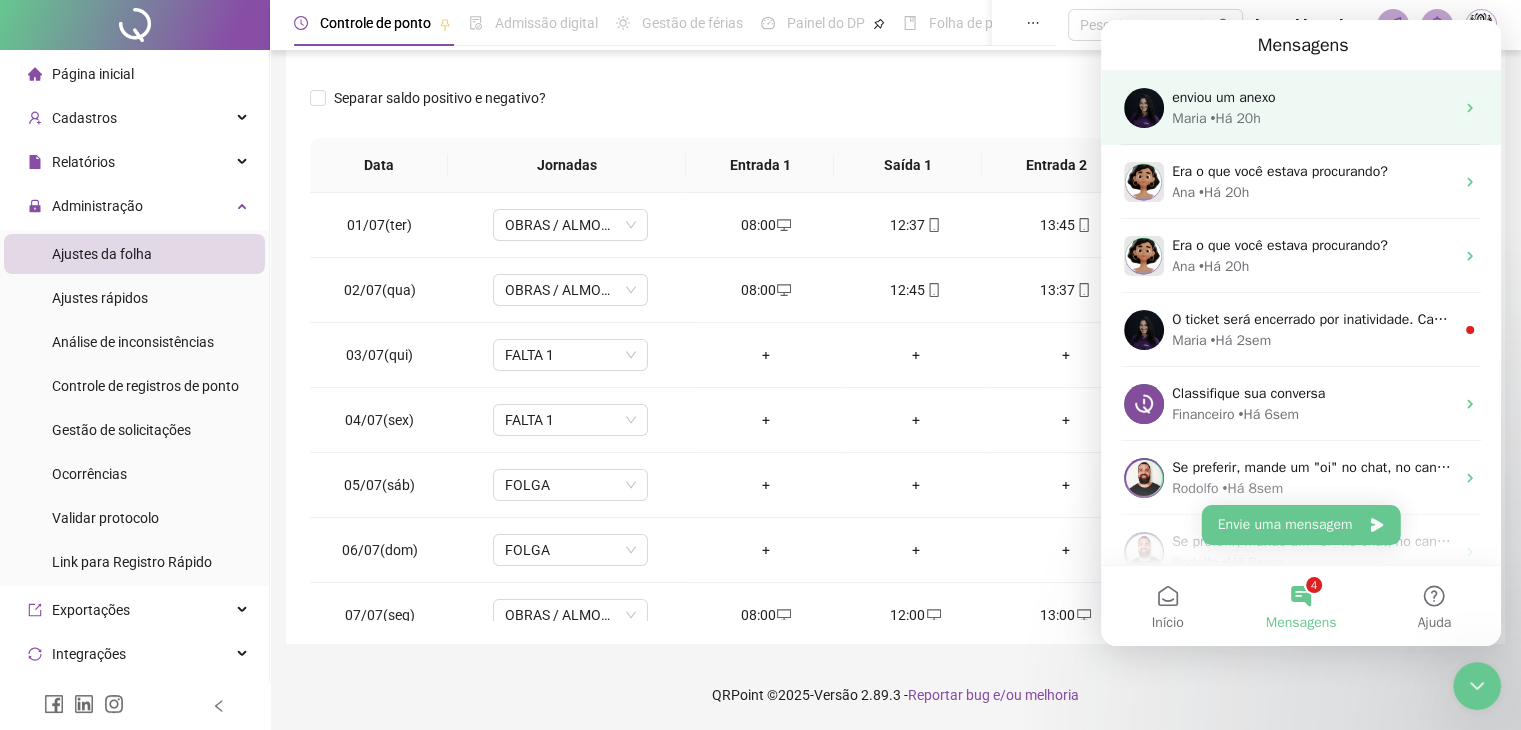 click on "•  Há 20h" at bounding box center (1235, 118) 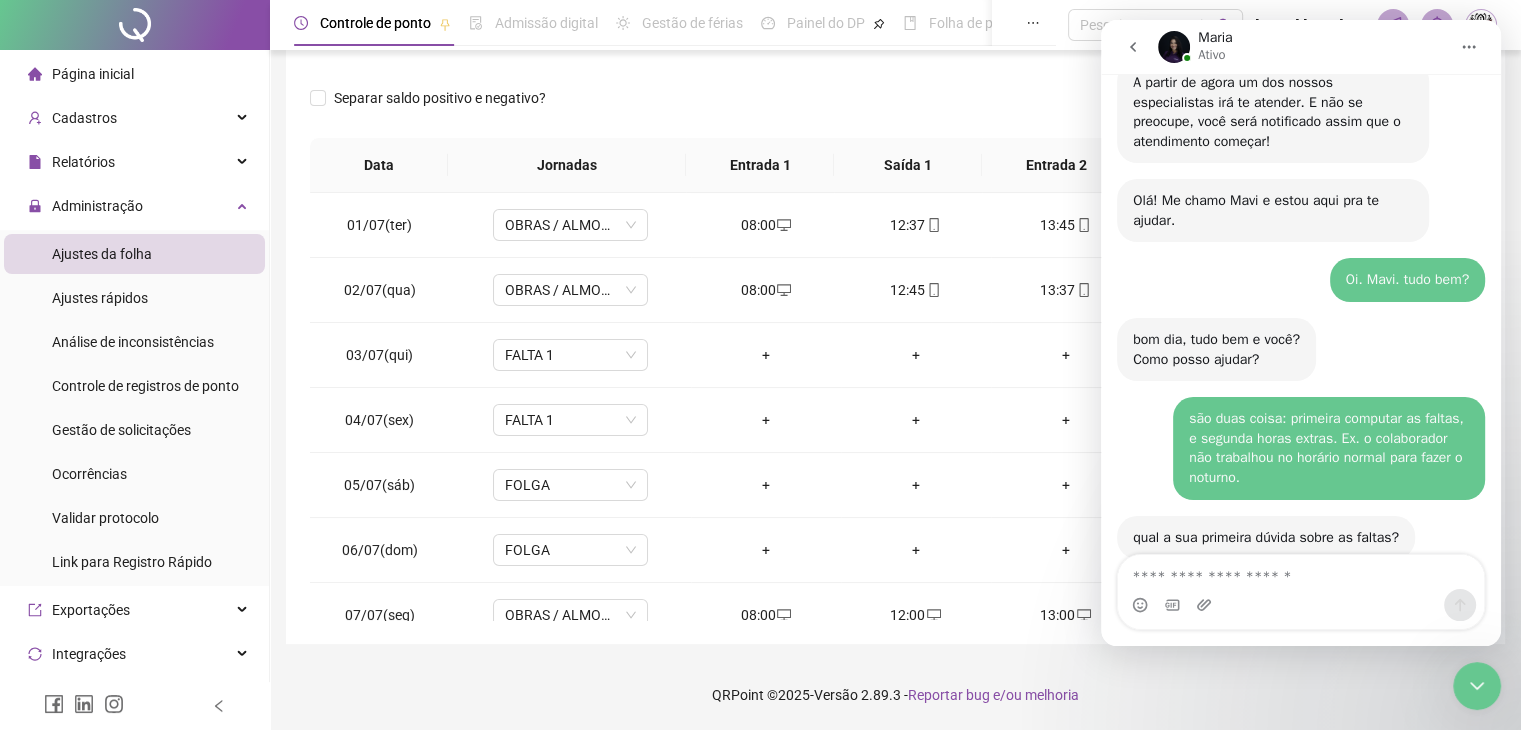 scroll, scrollTop: 2046, scrollLeft: 0, axis: vertical 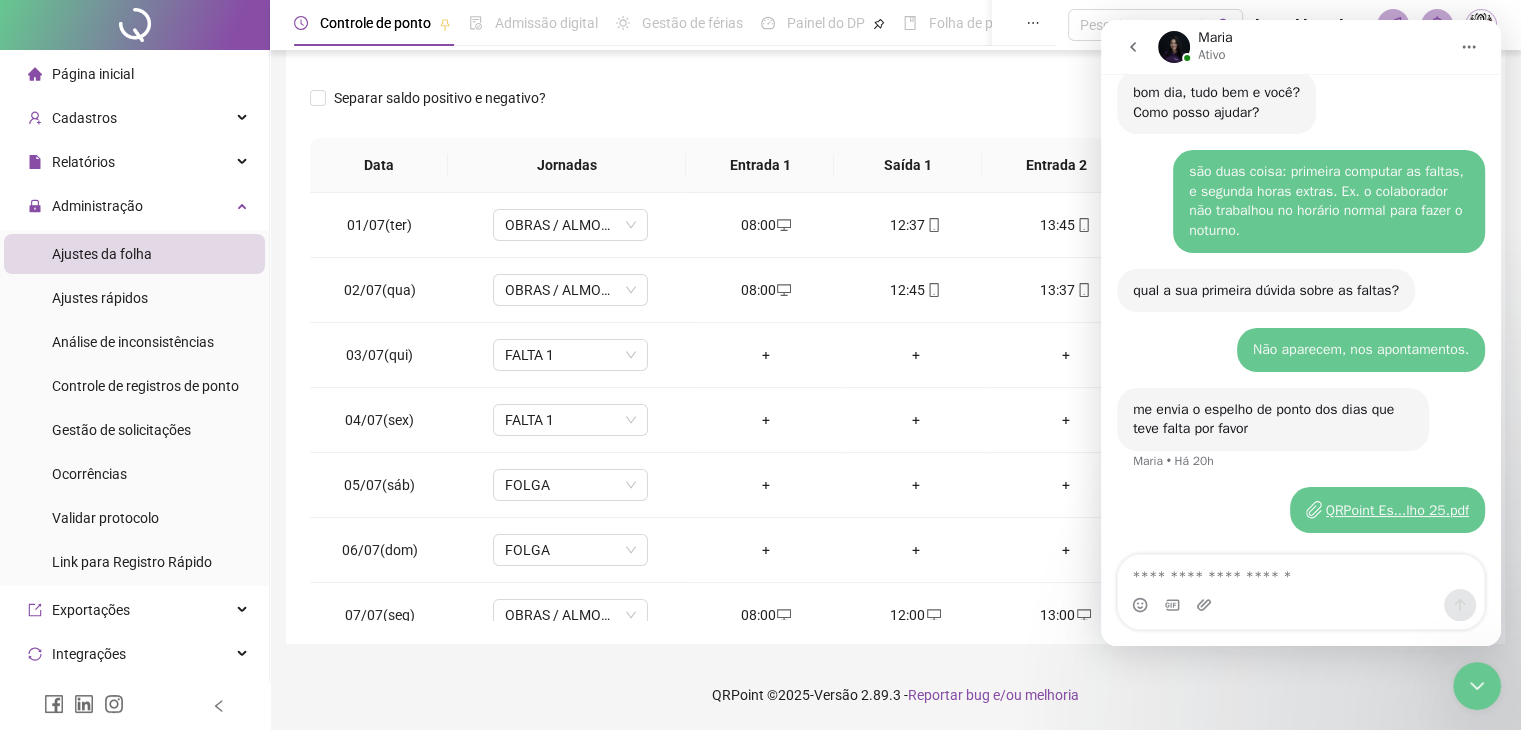 click at bounding box center (1301, 572) 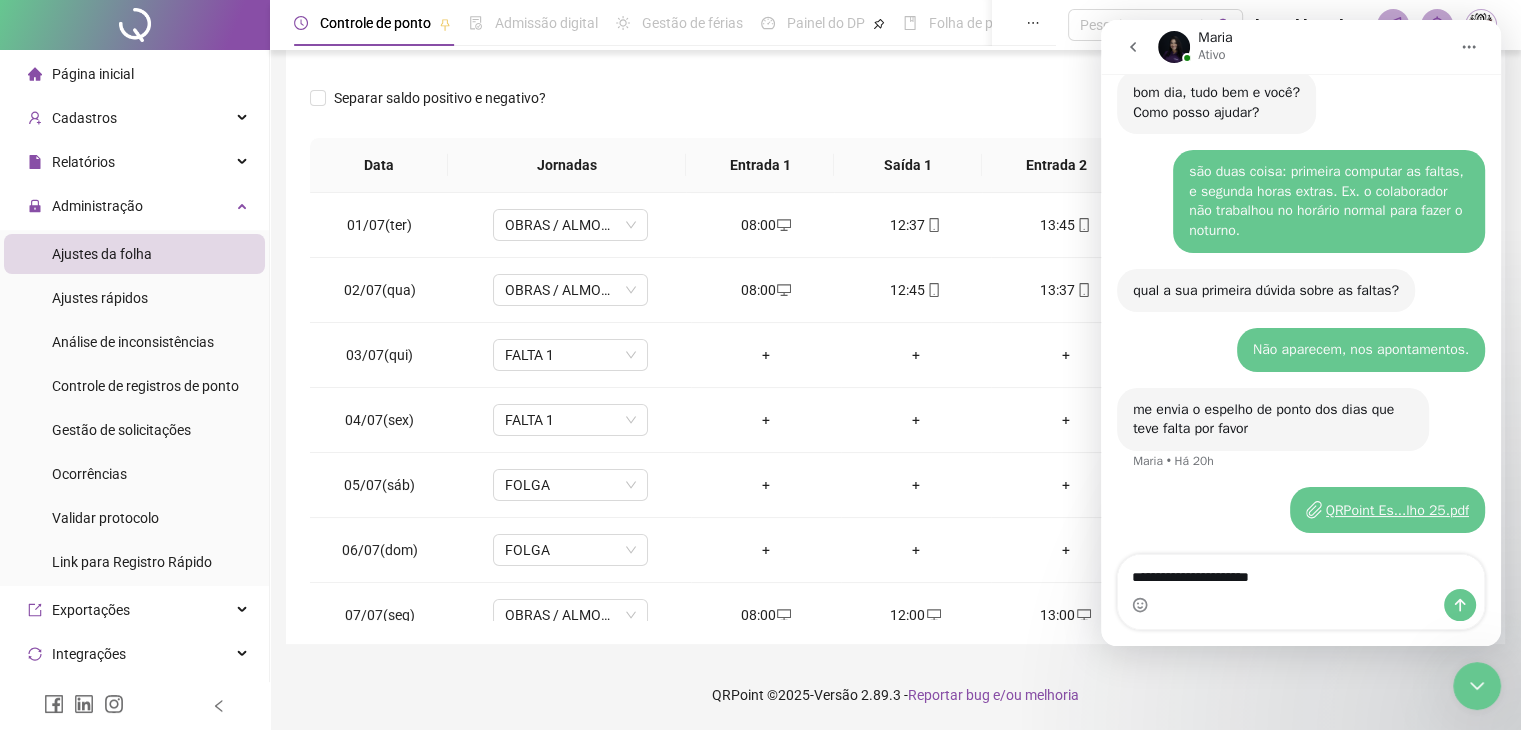 click on "**********" at bounding box center [1301, 572] 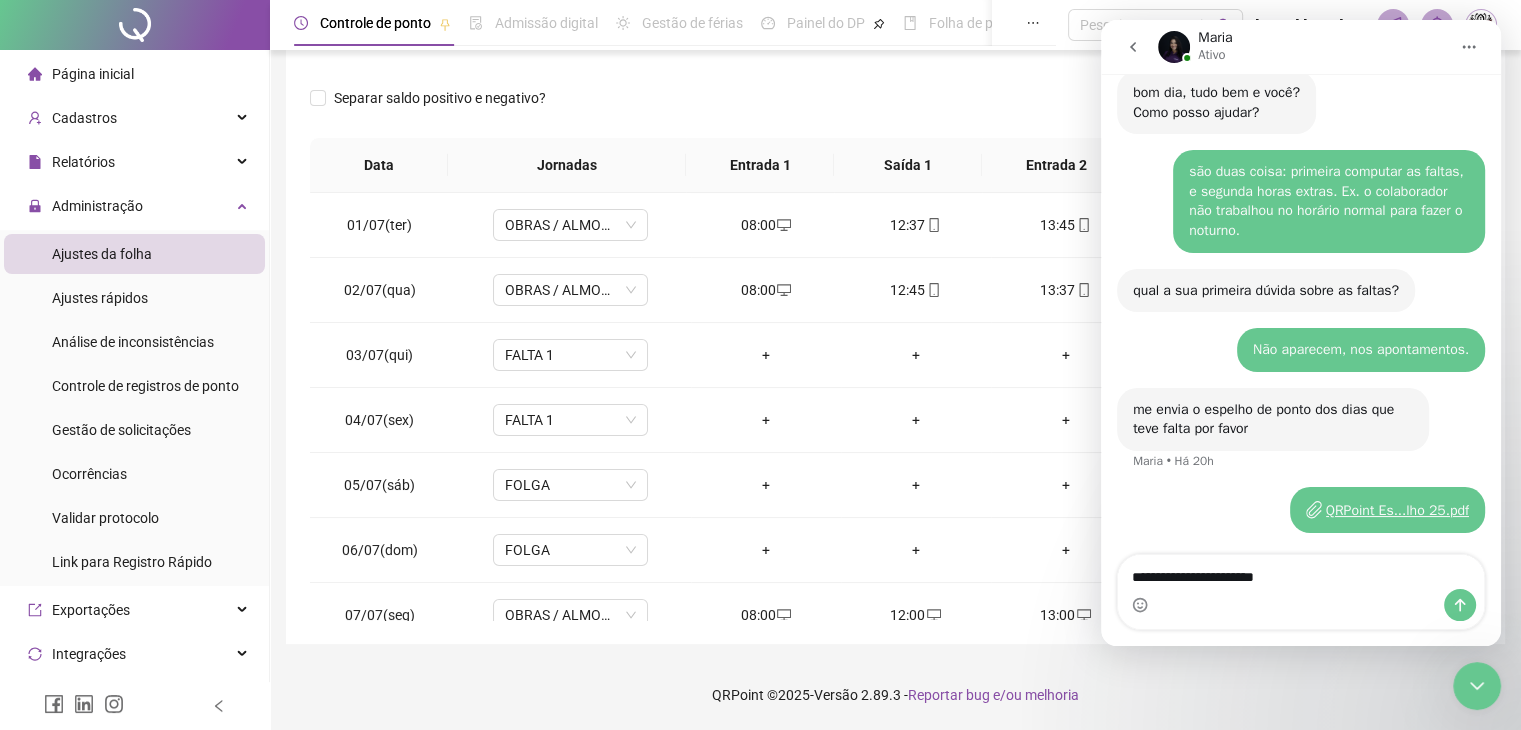 click on "**********" at bounding box center (1301, 572) 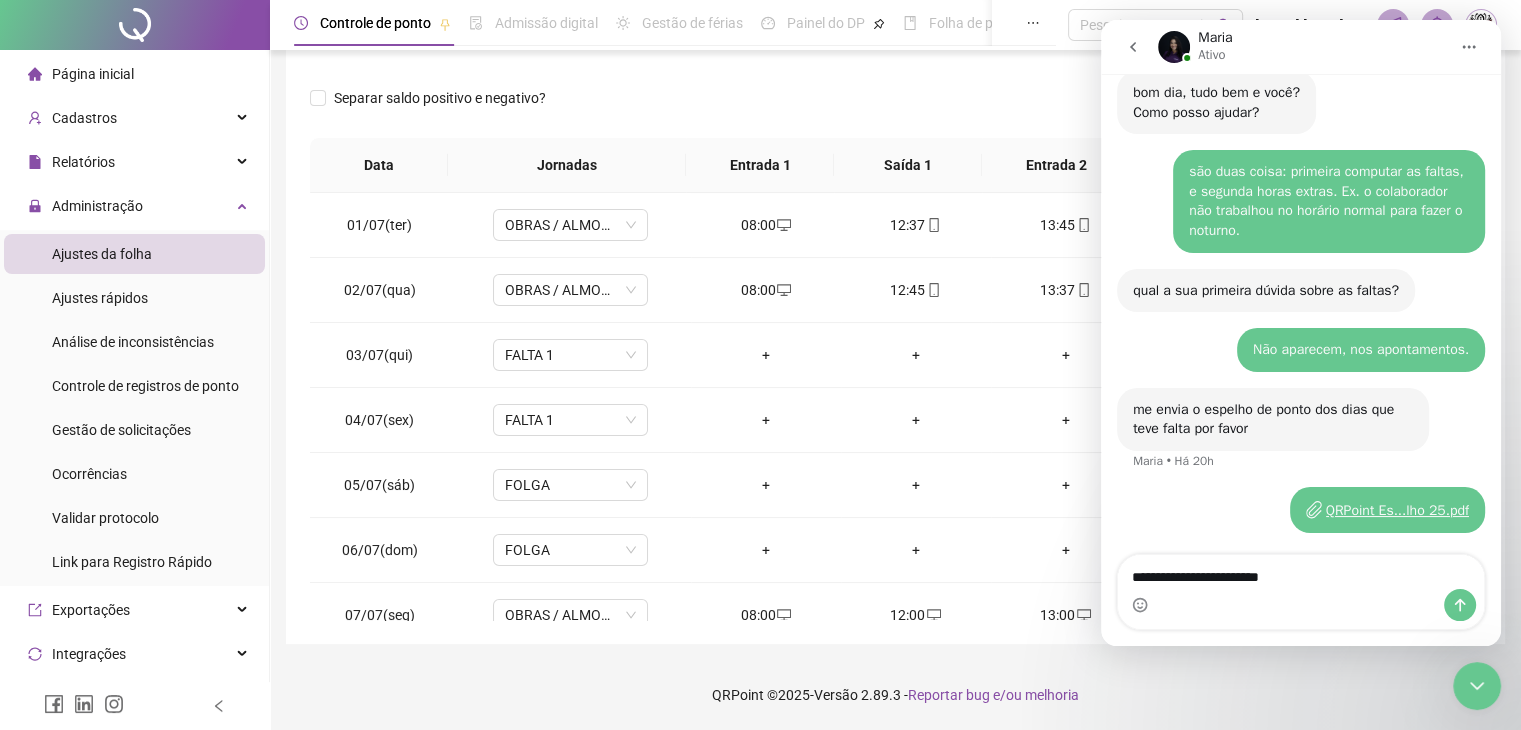 type on "**********" 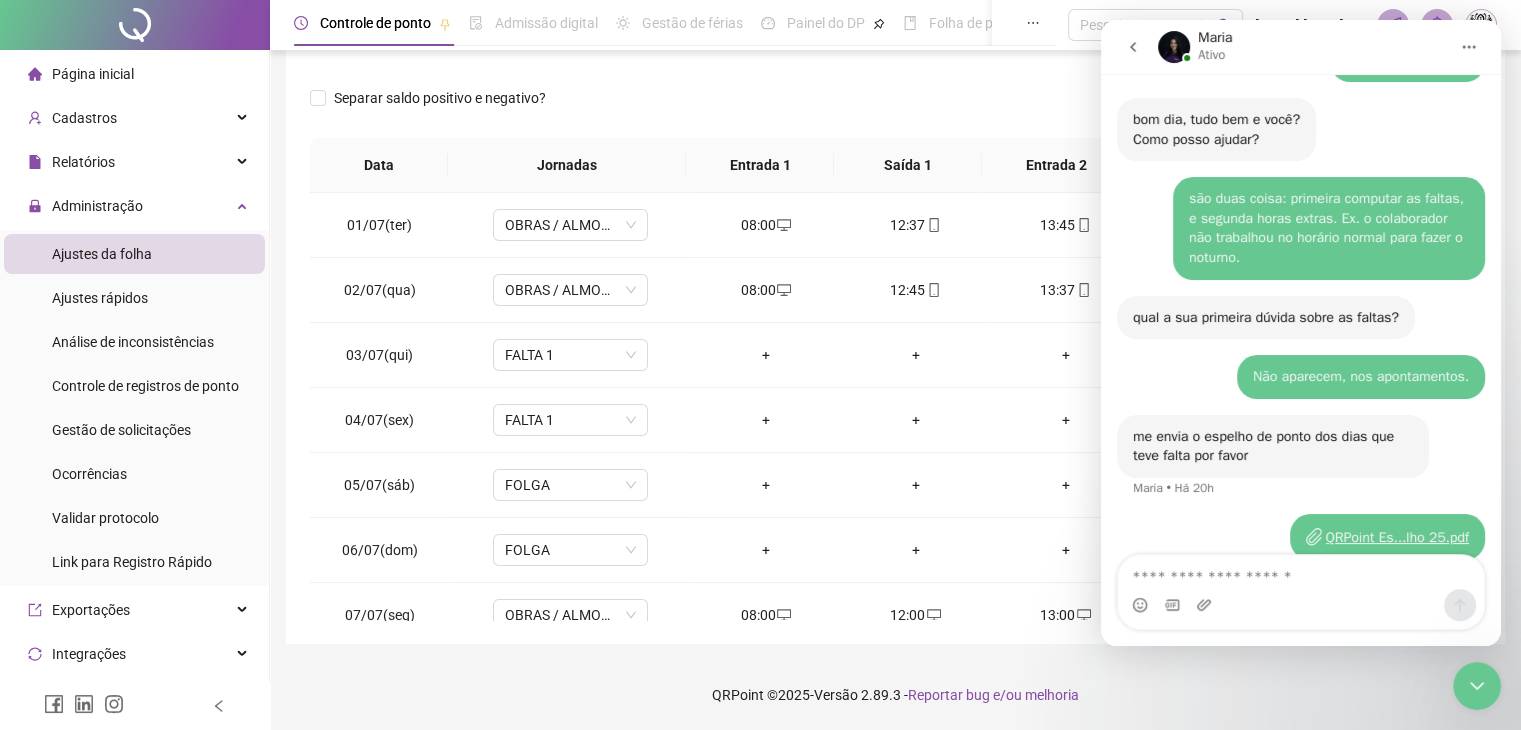 scroll, scrollTop: 2160, scrollLeft: 0, axis: vertical 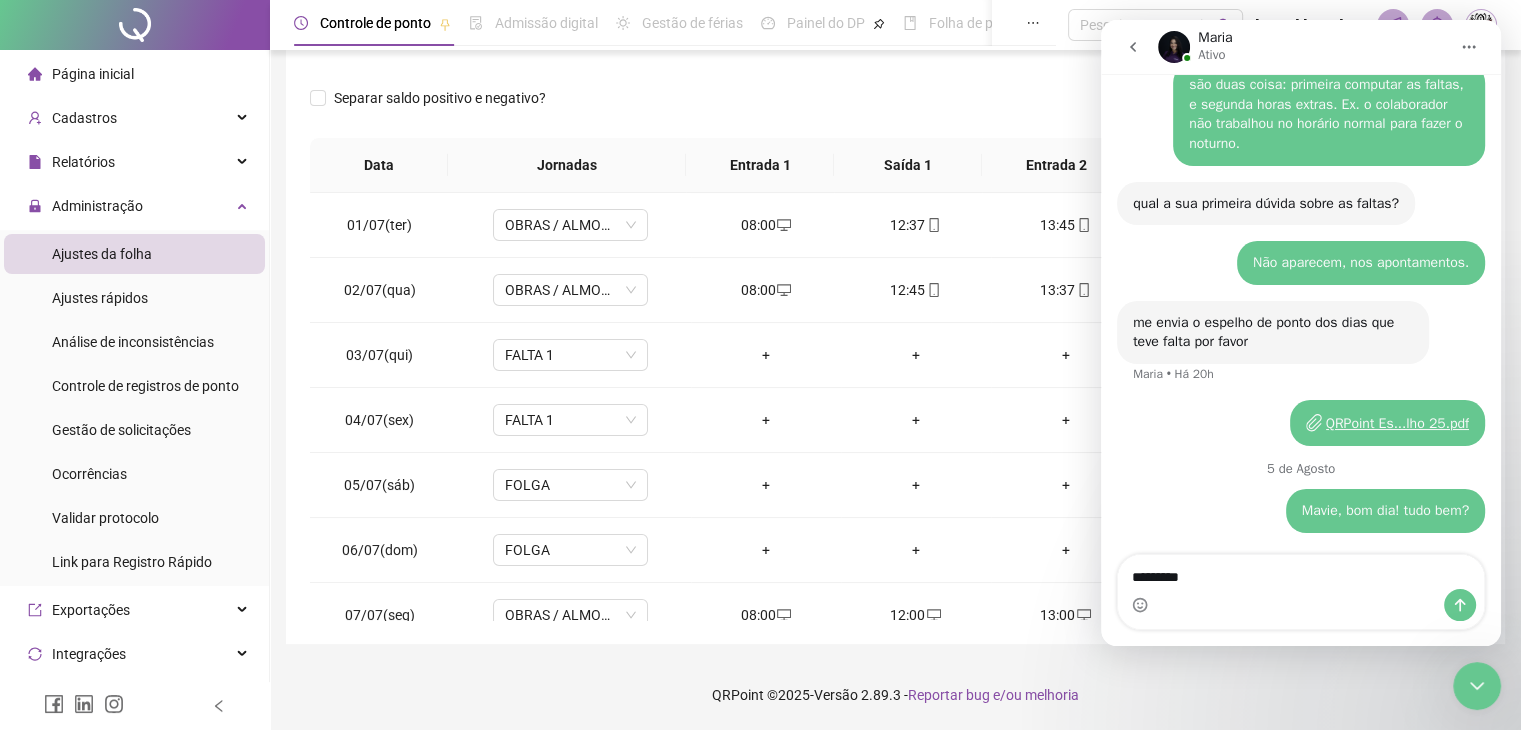 drag, startPoint x: 1157, startPoint y: 579, endPoint x: 1200, endPoint y: 619, distance: 58.728188 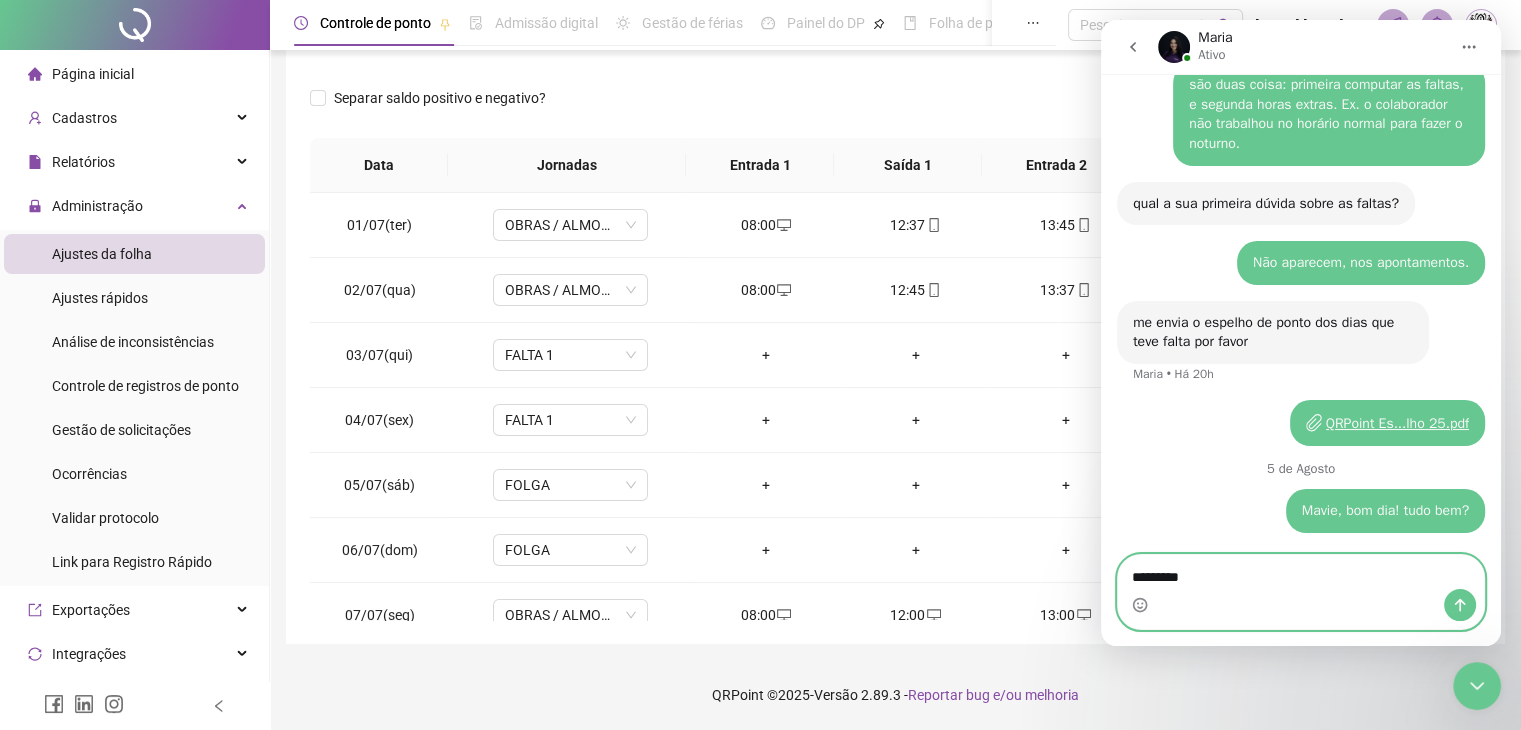 click on "********" at bounding box center [1301, 572] 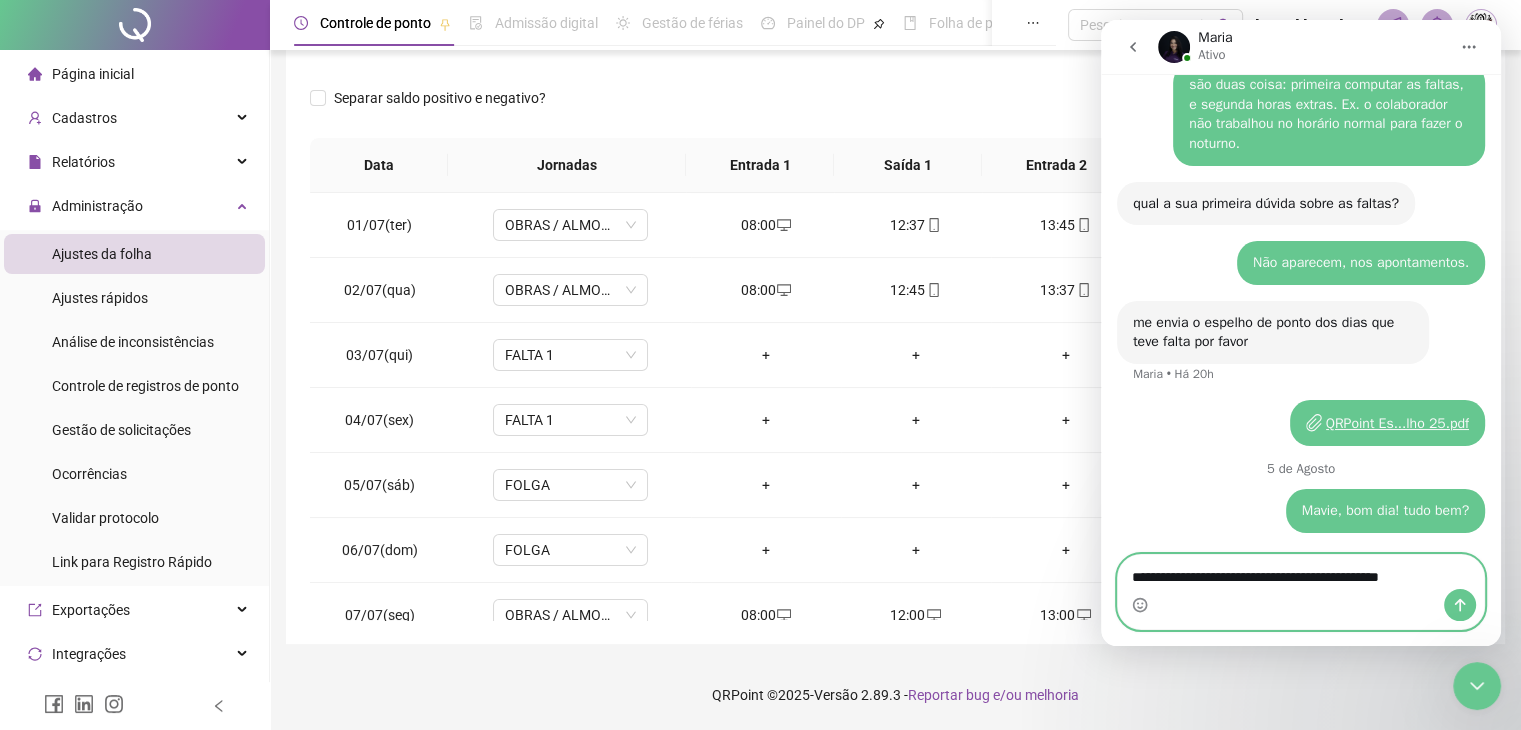 type on "**********" 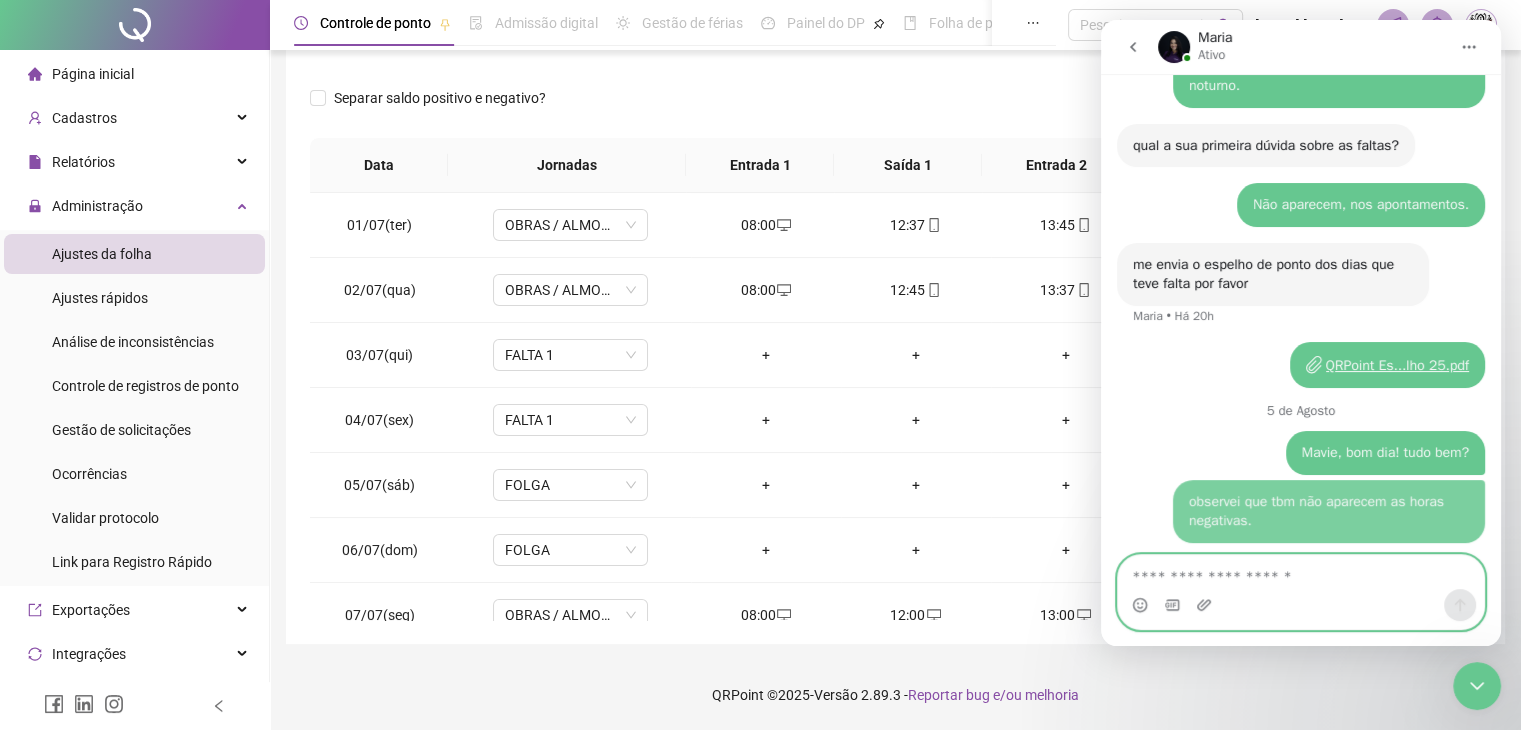 scroll, scrollTop: 2225, scrollLeft: 0, axis: vertical 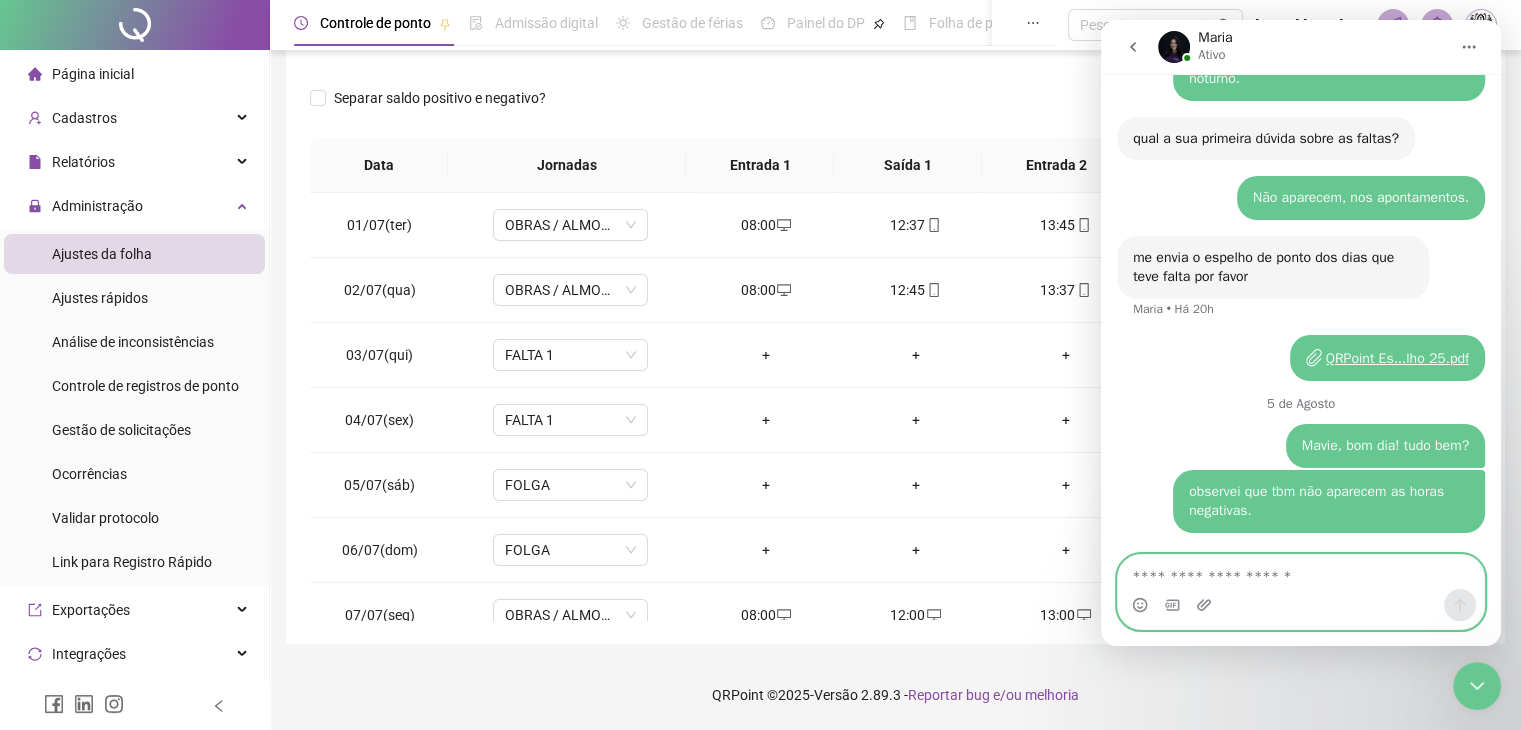 type 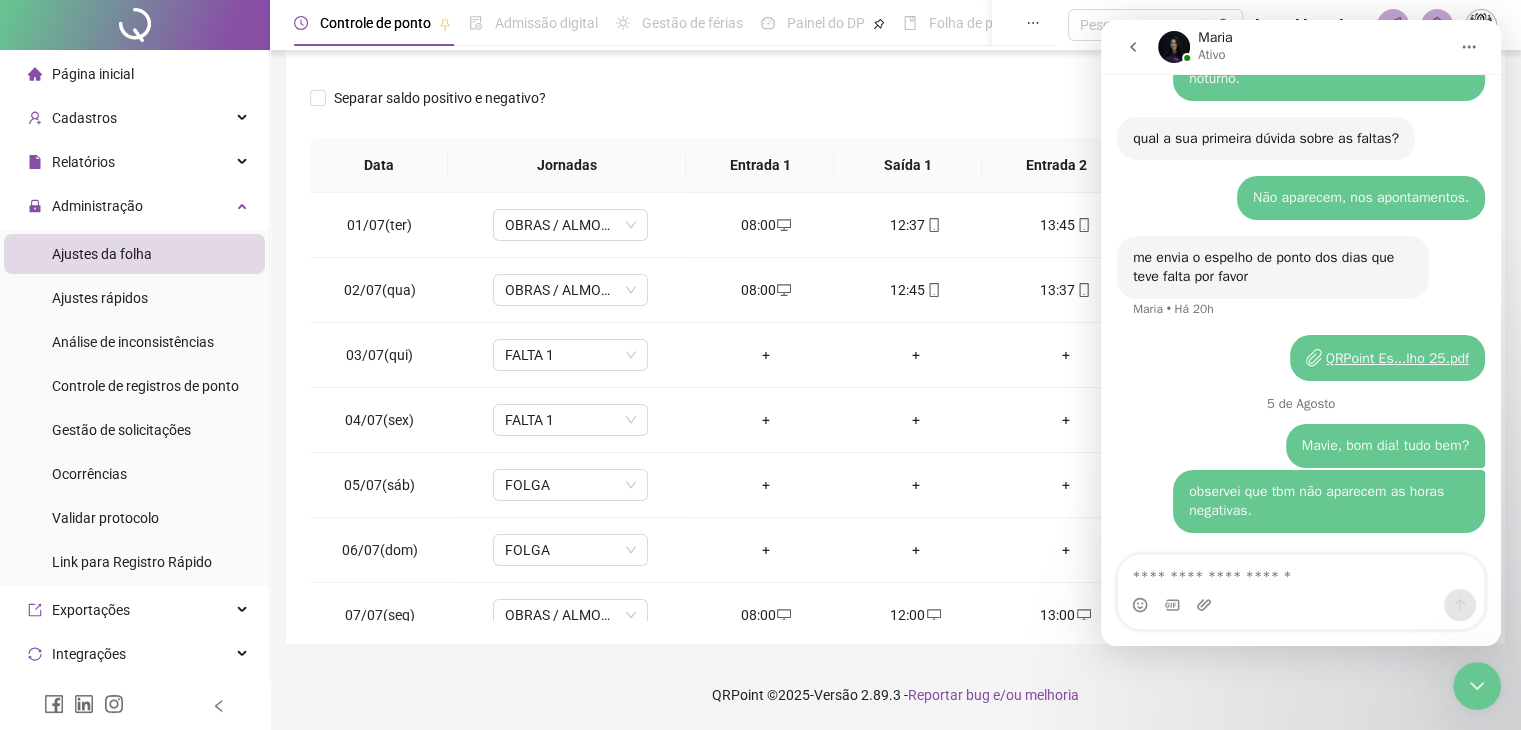 click on "Maria Ativo" at bounding box center [1303, 47] 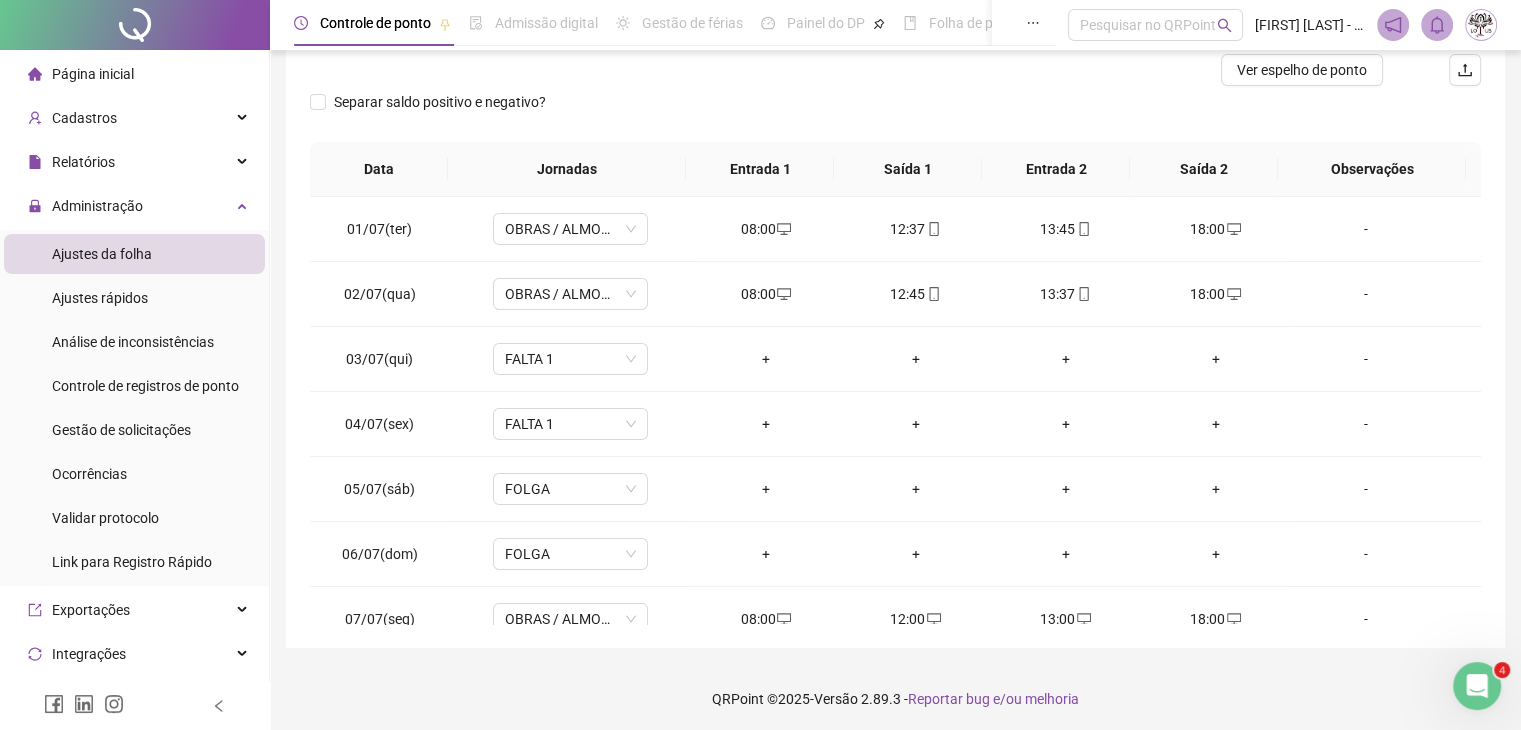 scroll, scrollTop: 268, scrollLeft: 0, axis: vertical 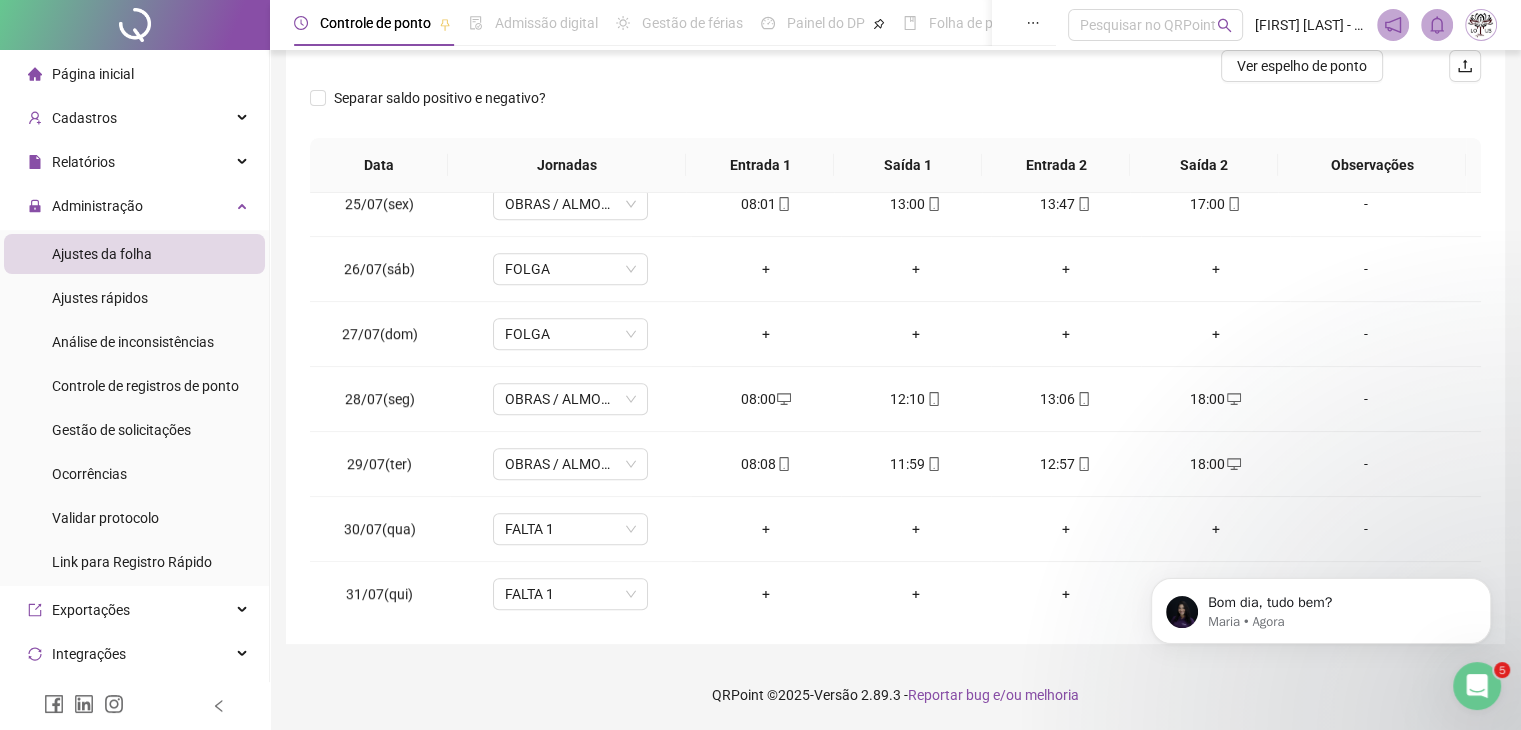 click 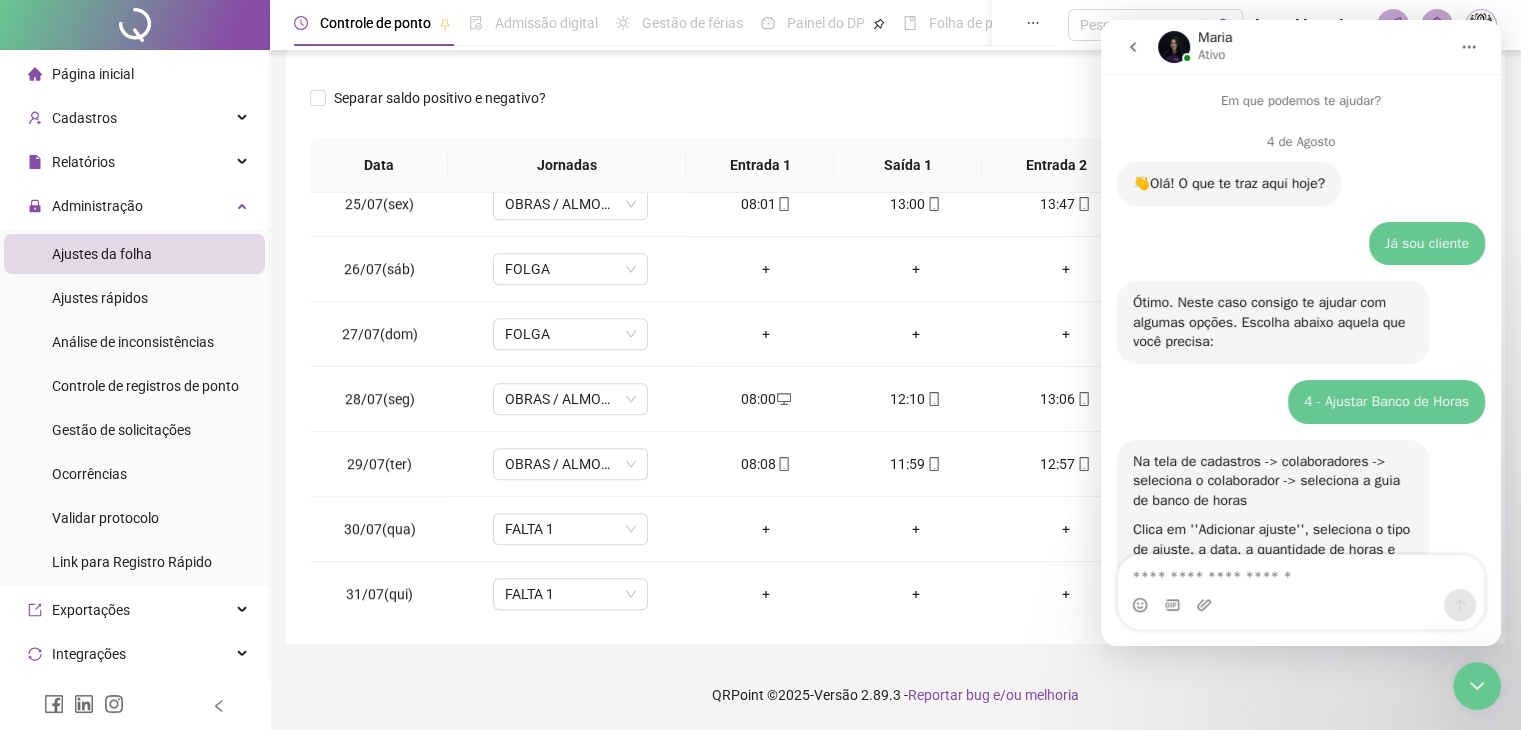 scroll, scrollTop: 212, scrollLeft: 0, axis: vertical 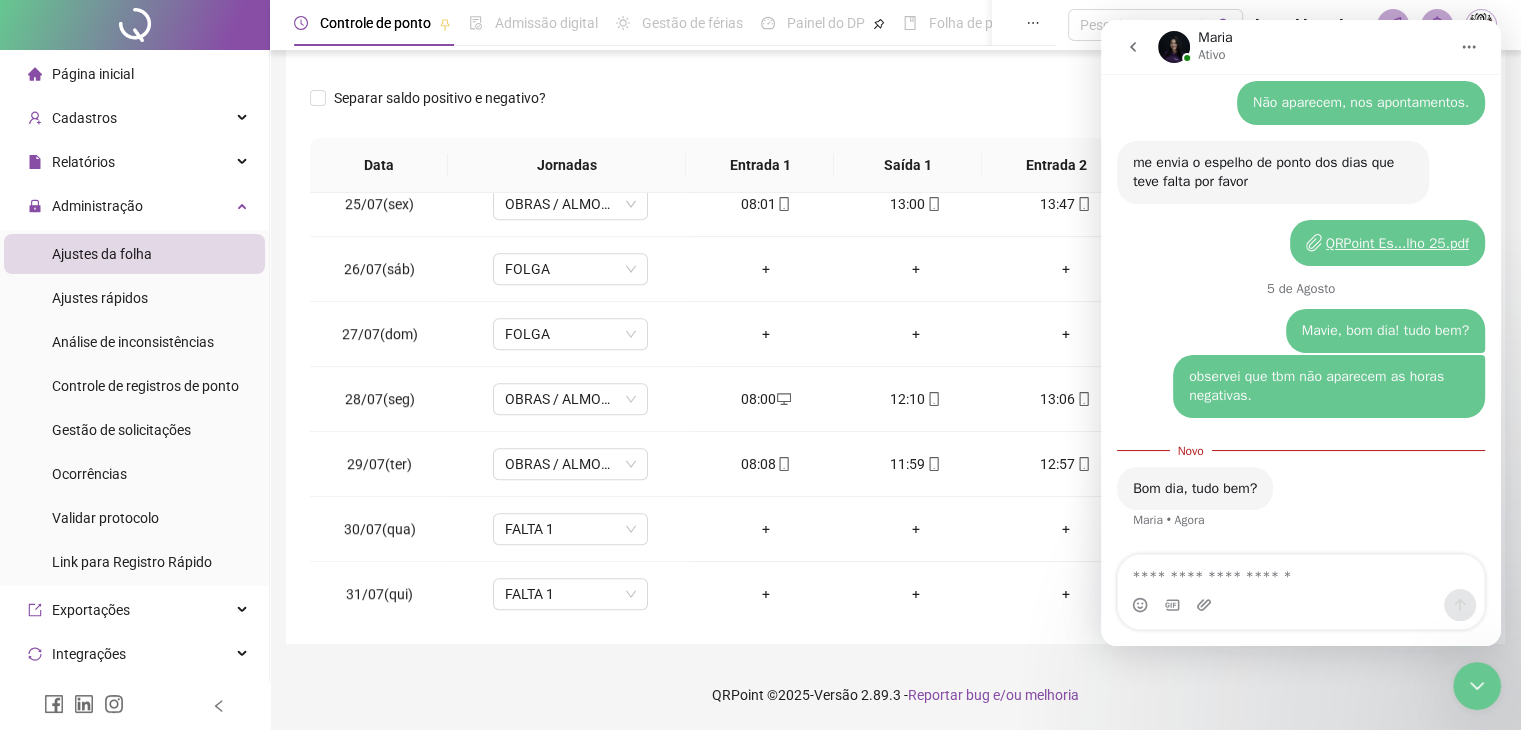 click at bounding box center [1301, 572] 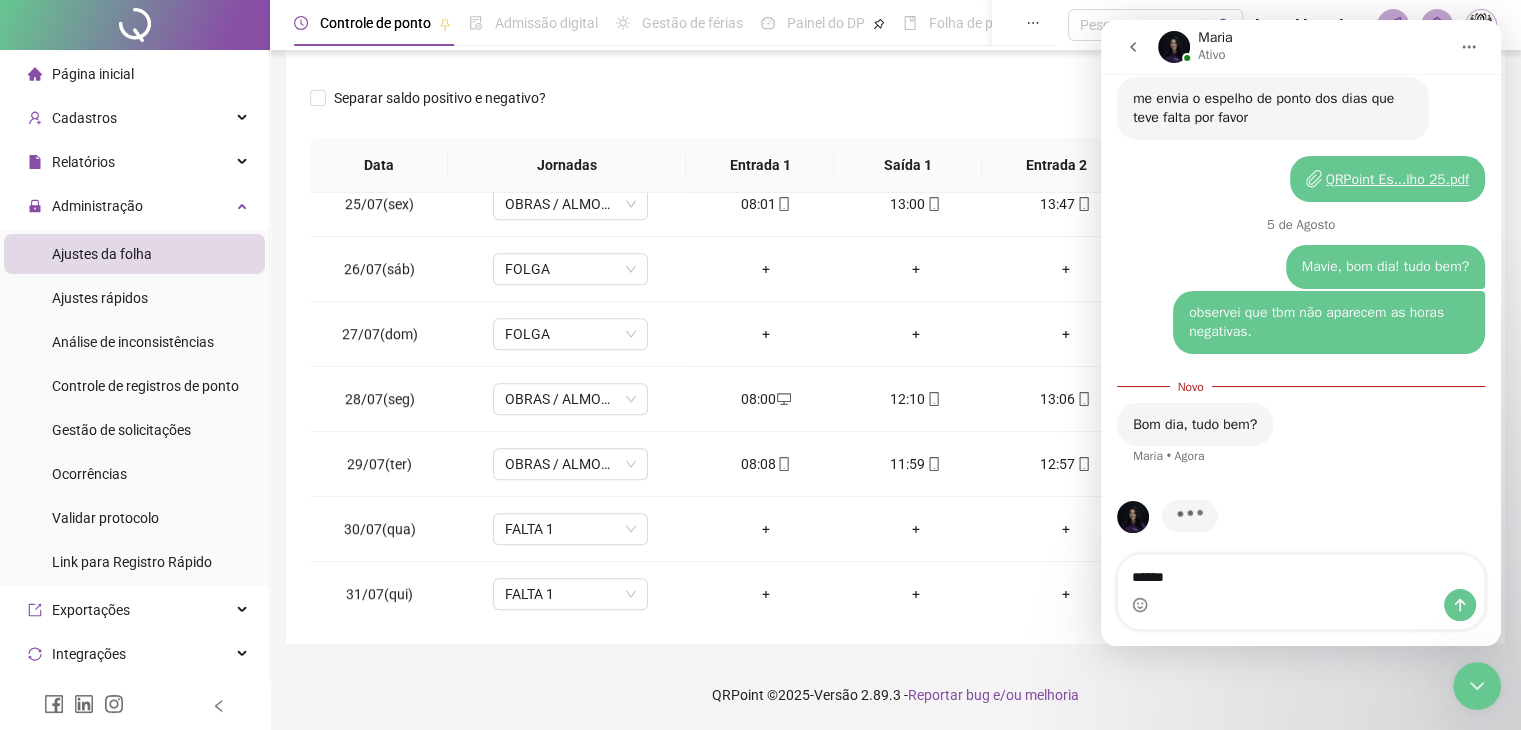 scroll, scrollTop: 2395, scrollLeft: 0, axis: vertical 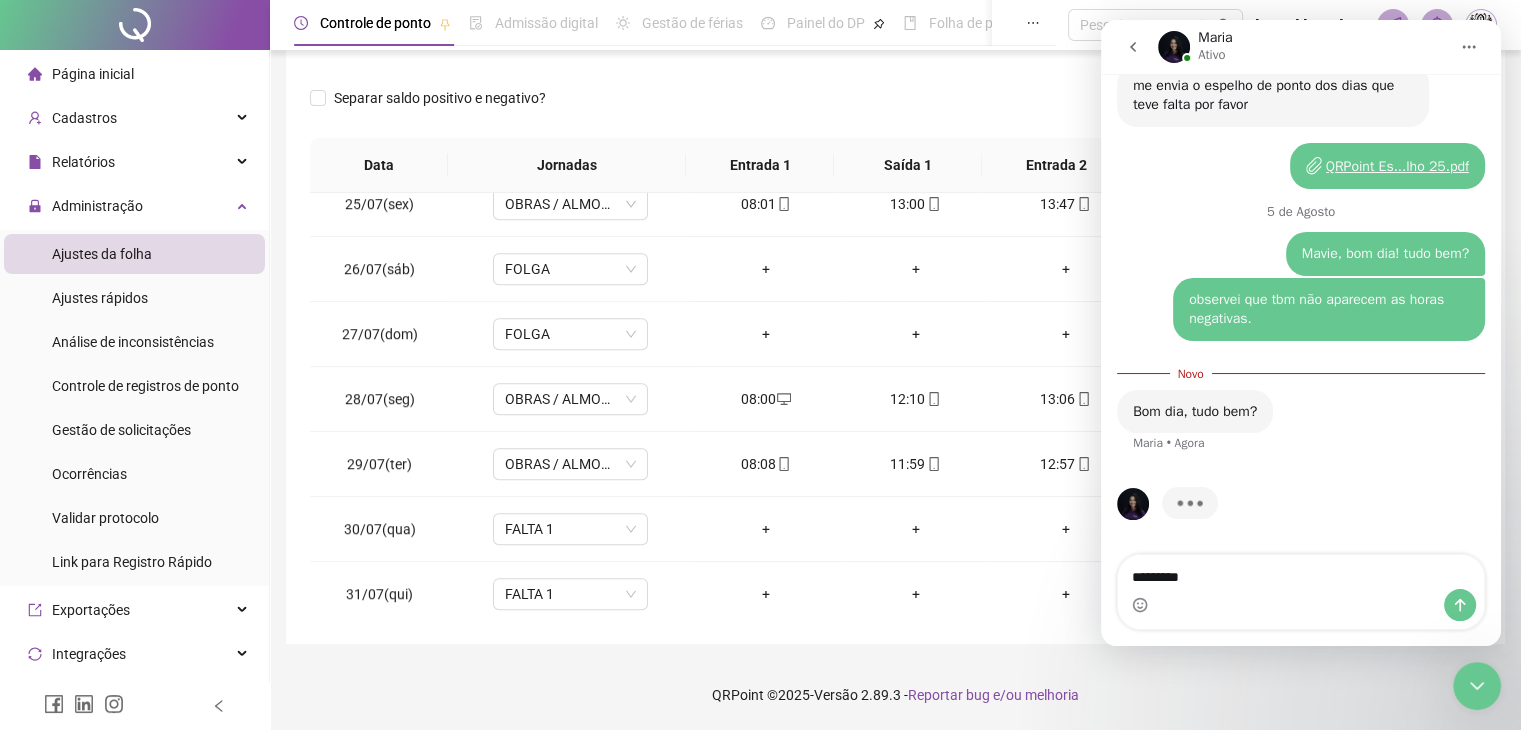 type on "**********" 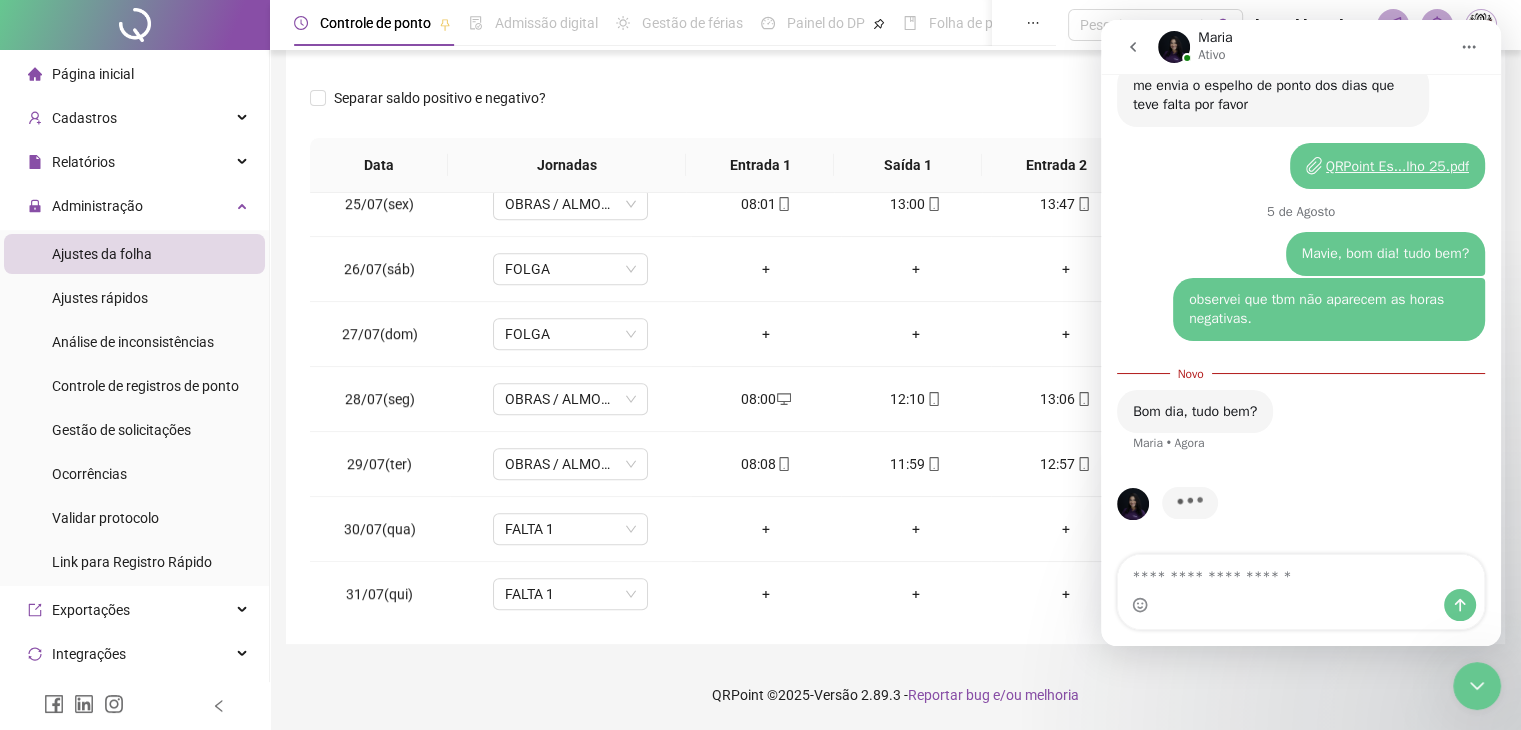 scroll, scrollTop: 2, scrollLeft: 0, axis: vertical 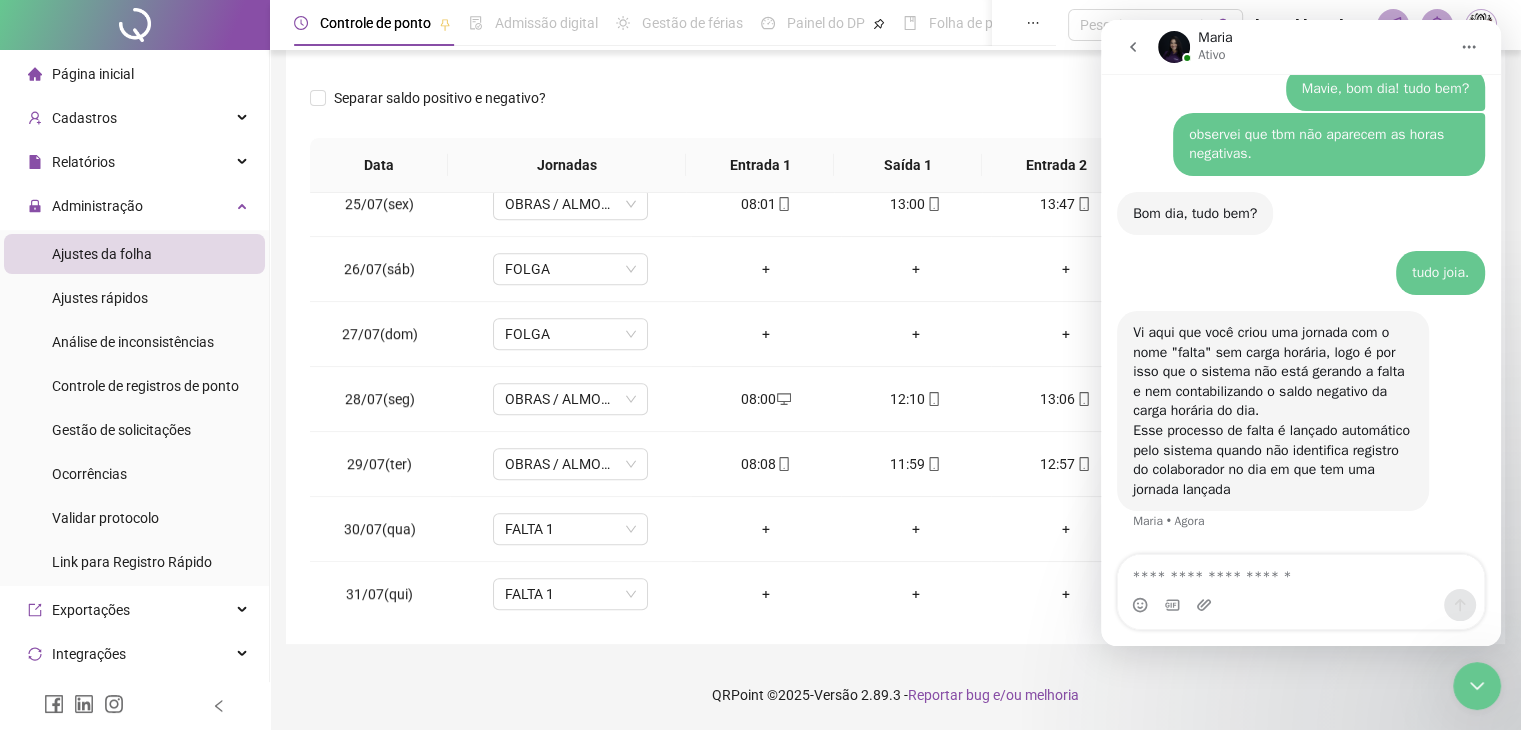 click at bounding box center (1301, 572) 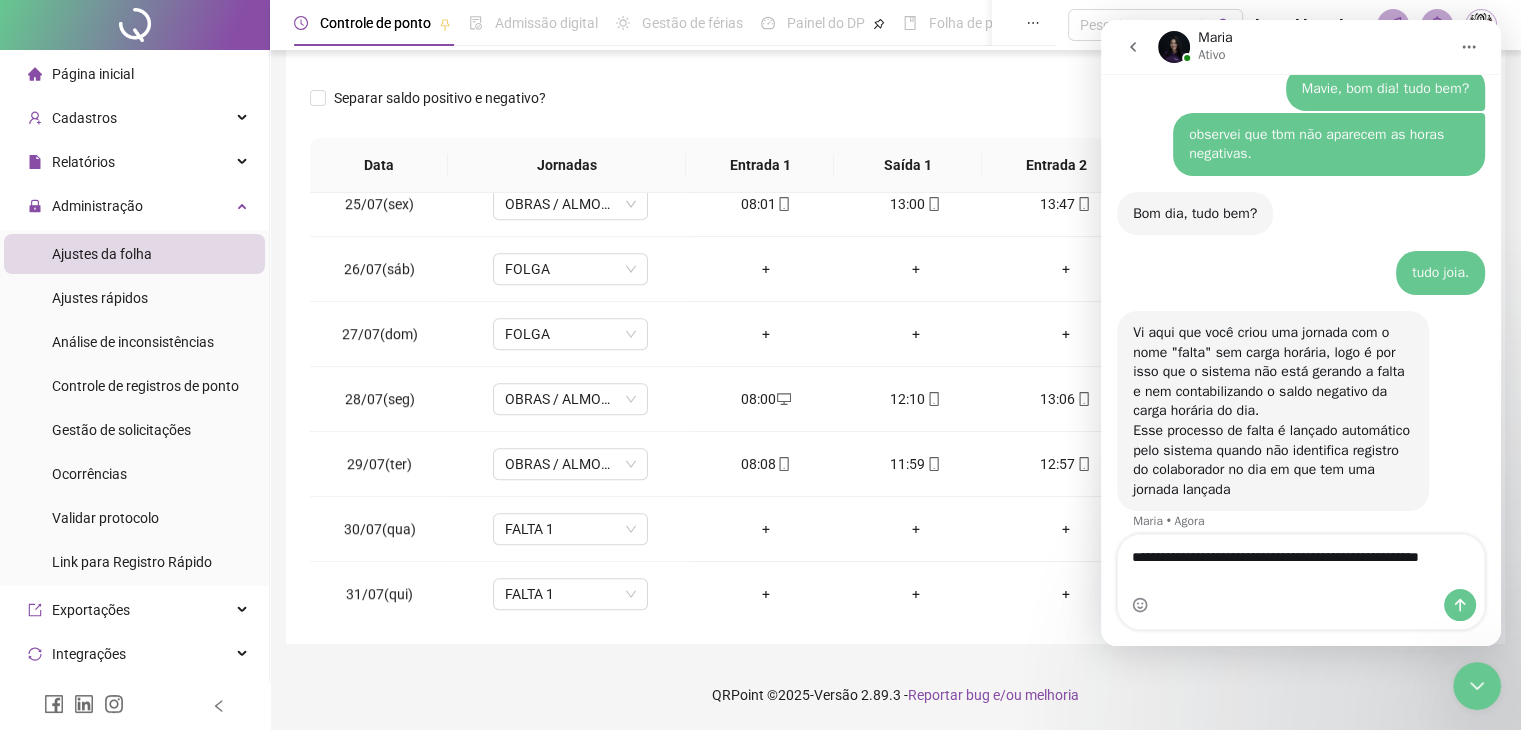 scroll, scrollTop: 2580, scrollLeft: 0, axis: vertical 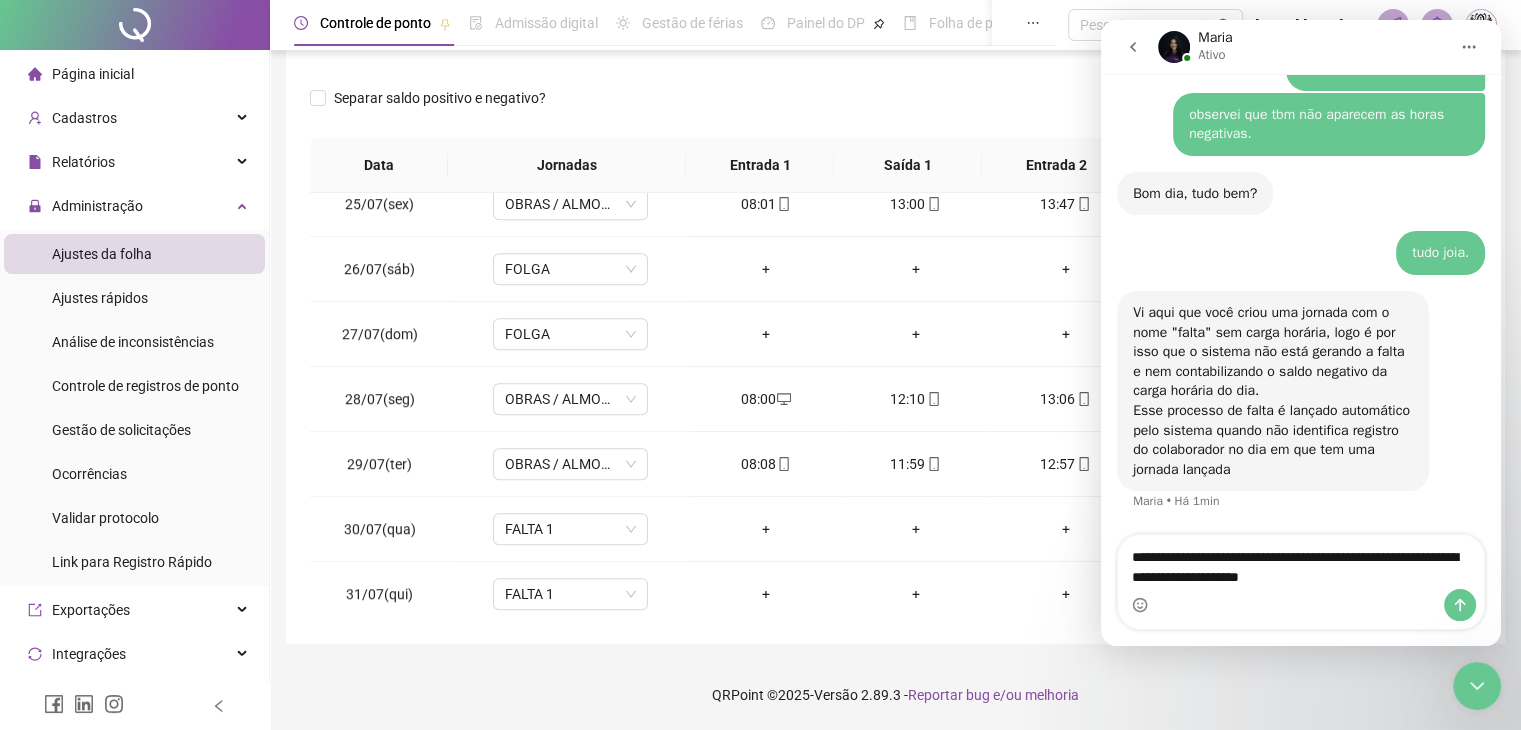 click on "**********" at bounding box center [1301, 562] 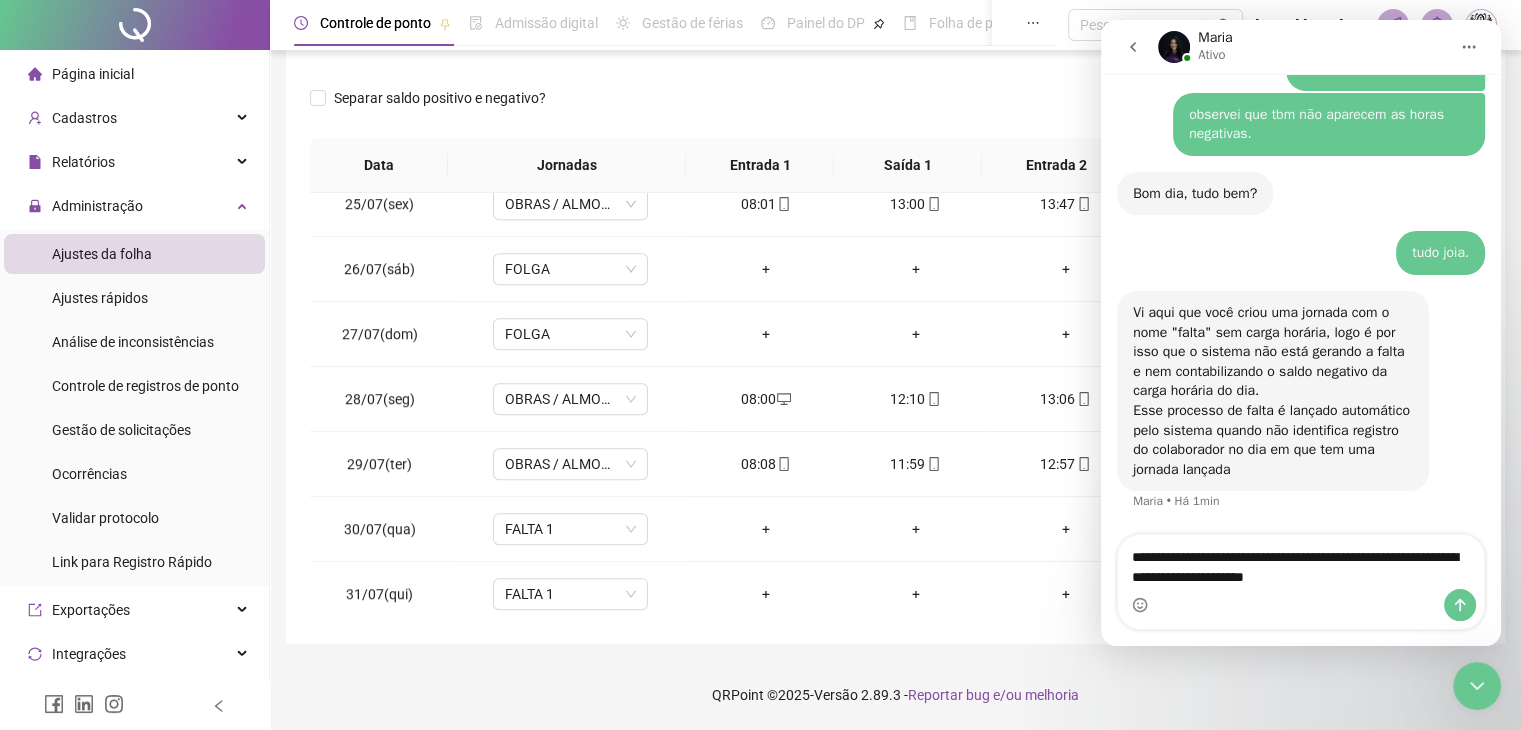 type on "**********" 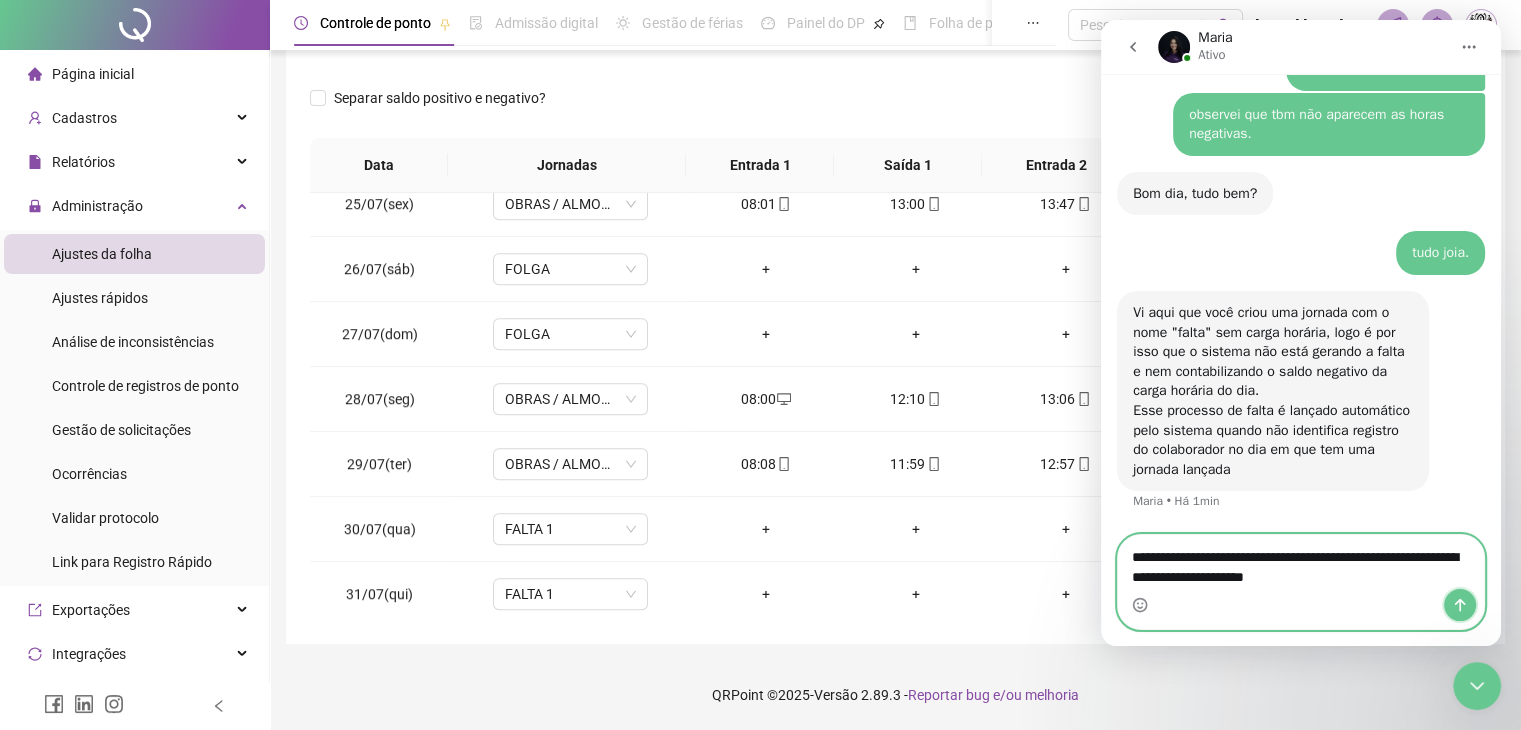 click 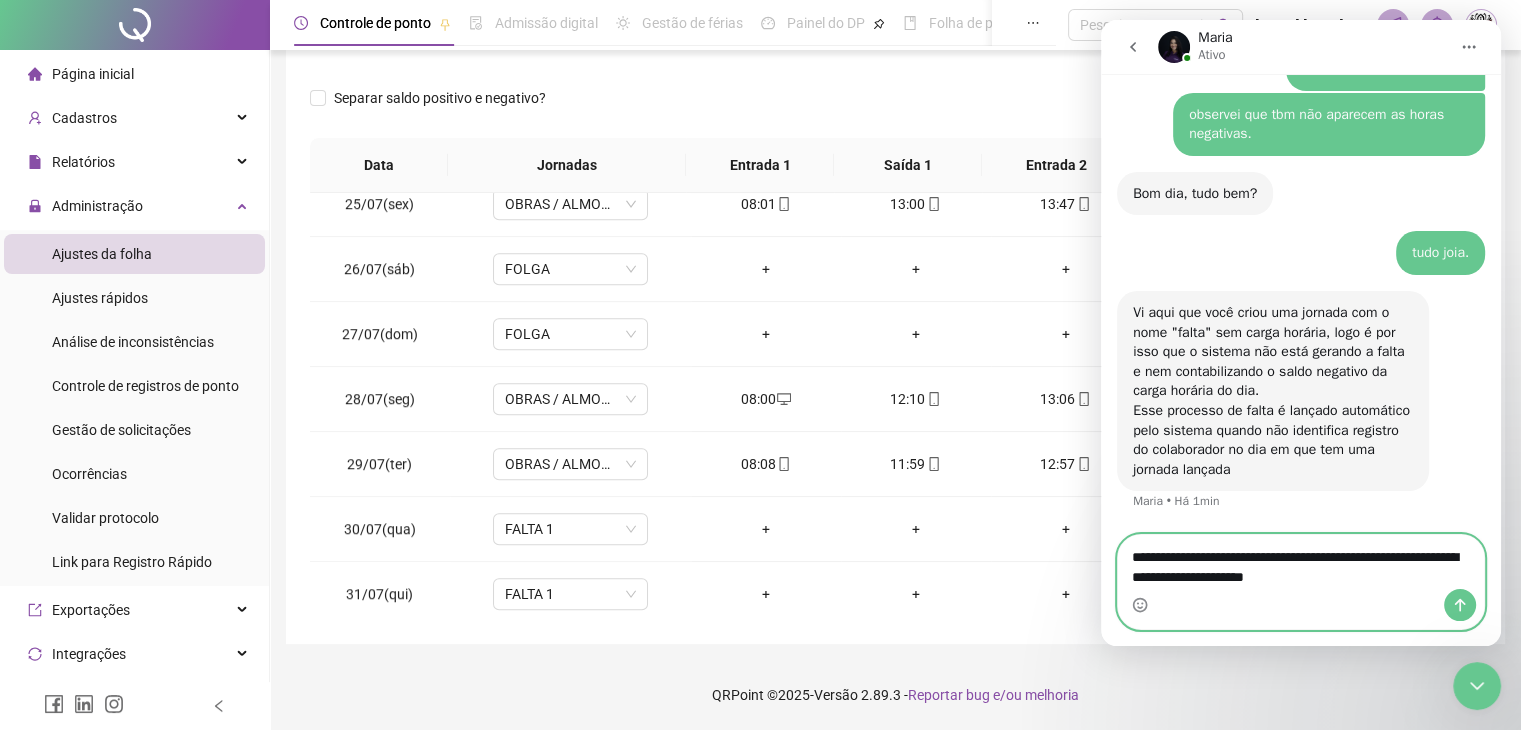 type 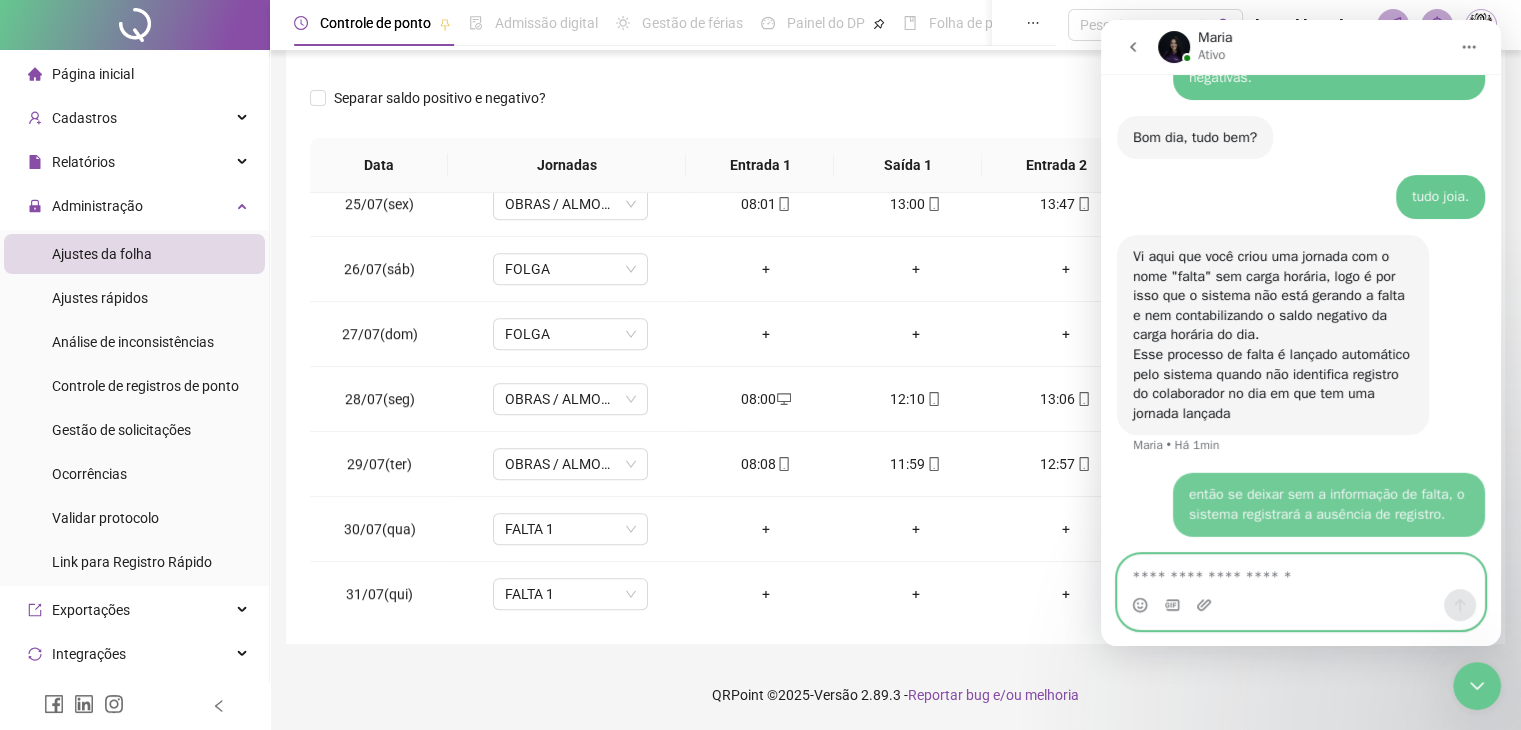 scroll, scrollTop: 2640, scrollLeft: 0, axis: vertical 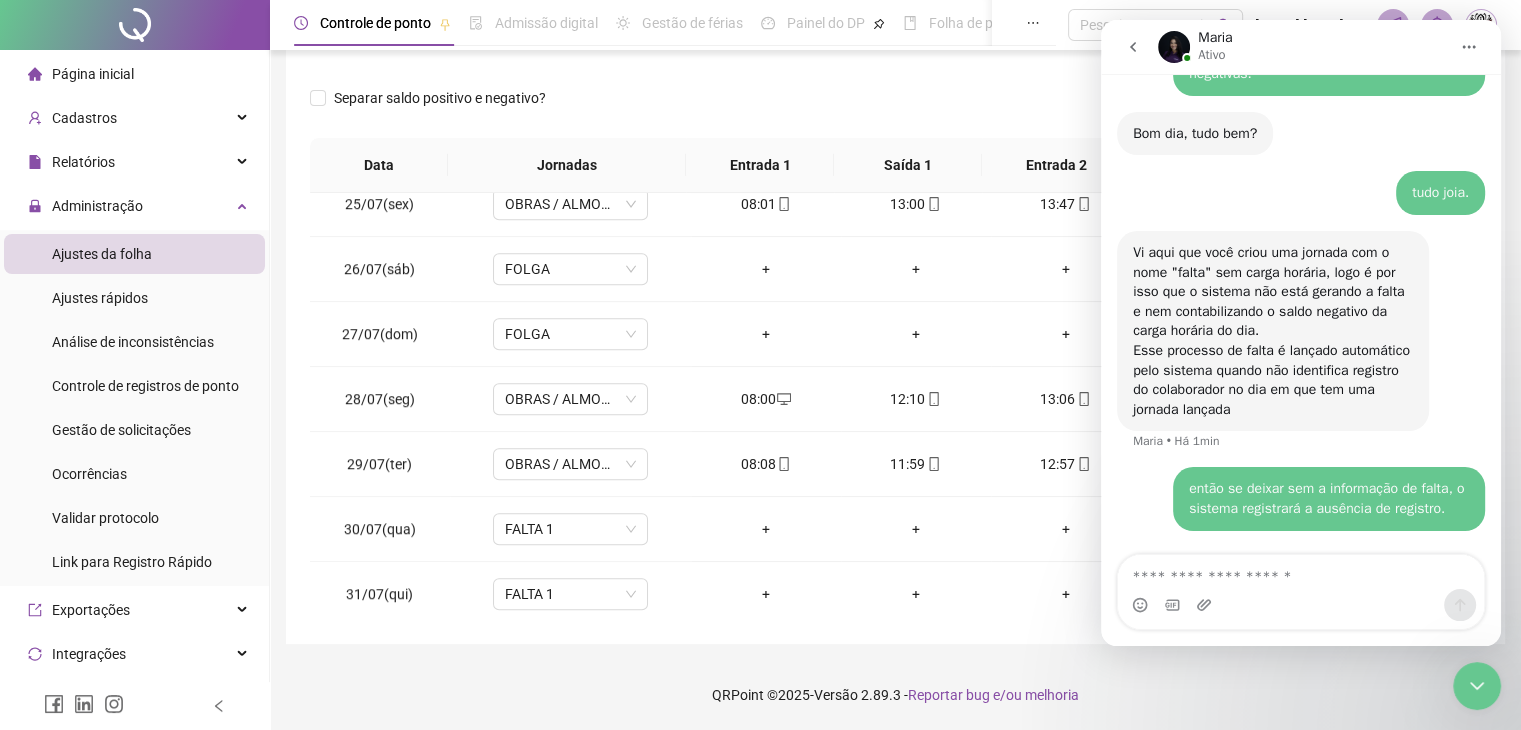 click on "Separar saldo positivo e negativo?" at bounding box center (895, 110) 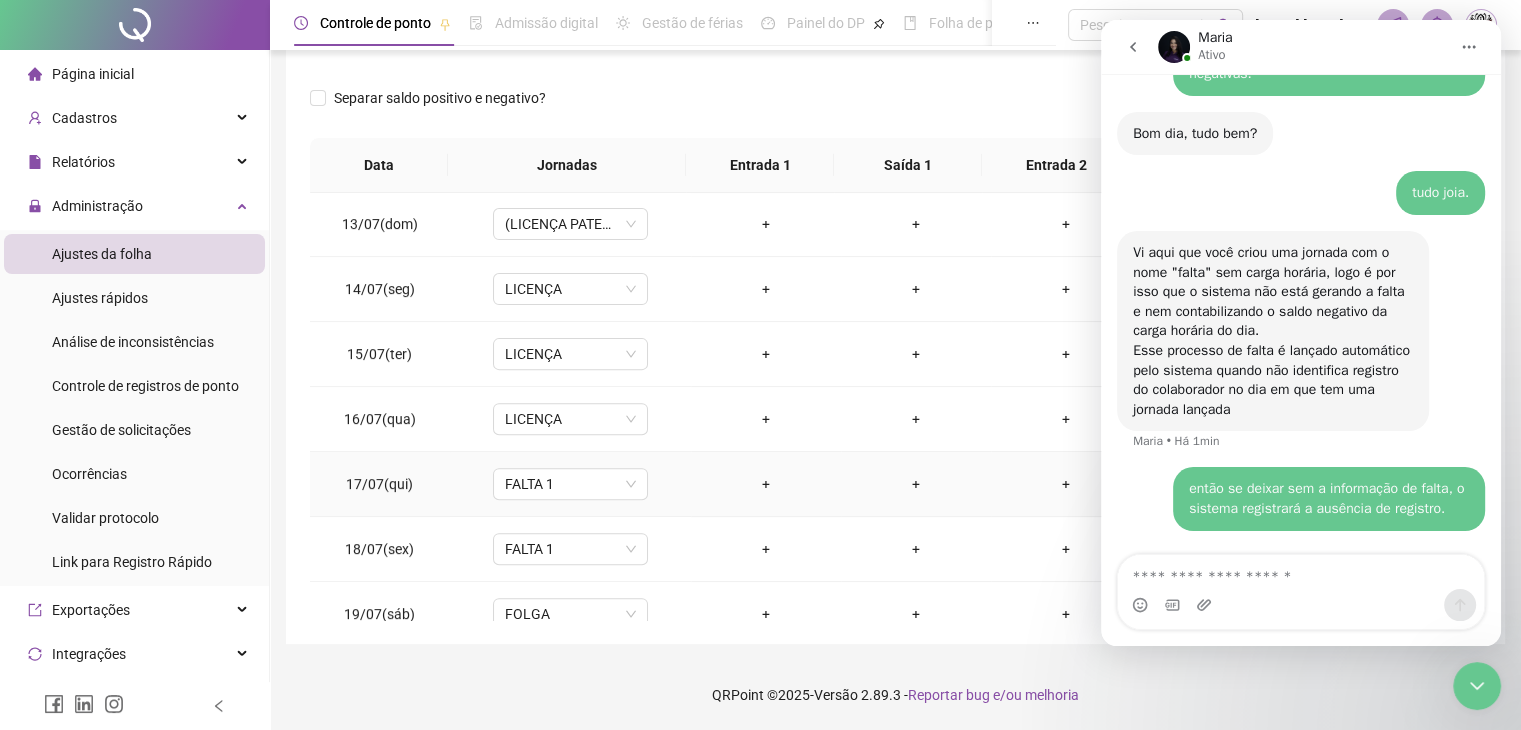 scroll, scrollTop: 881, scrollLeft: 0, axis: vertical 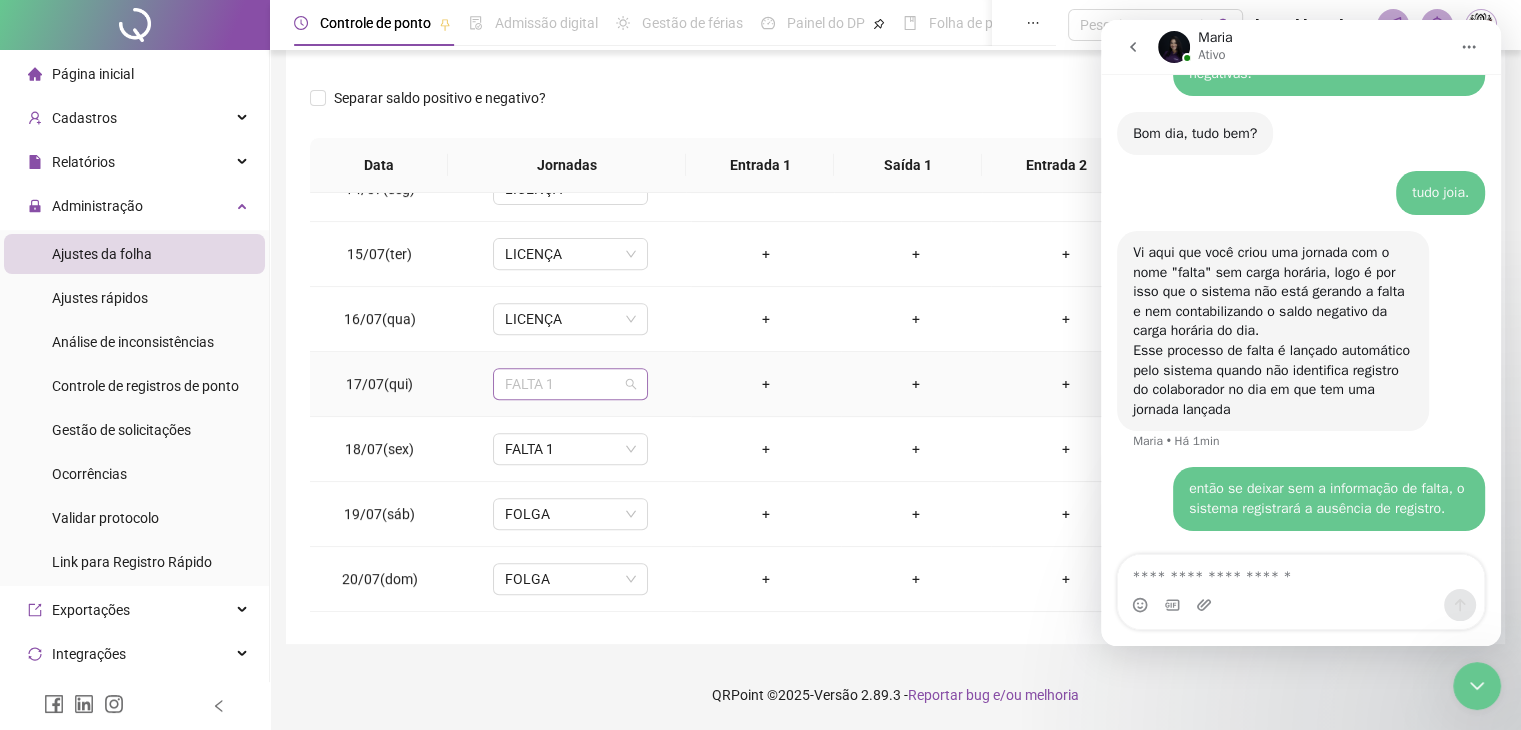 click on "FALTA 1" at bounding box center (570, 384) 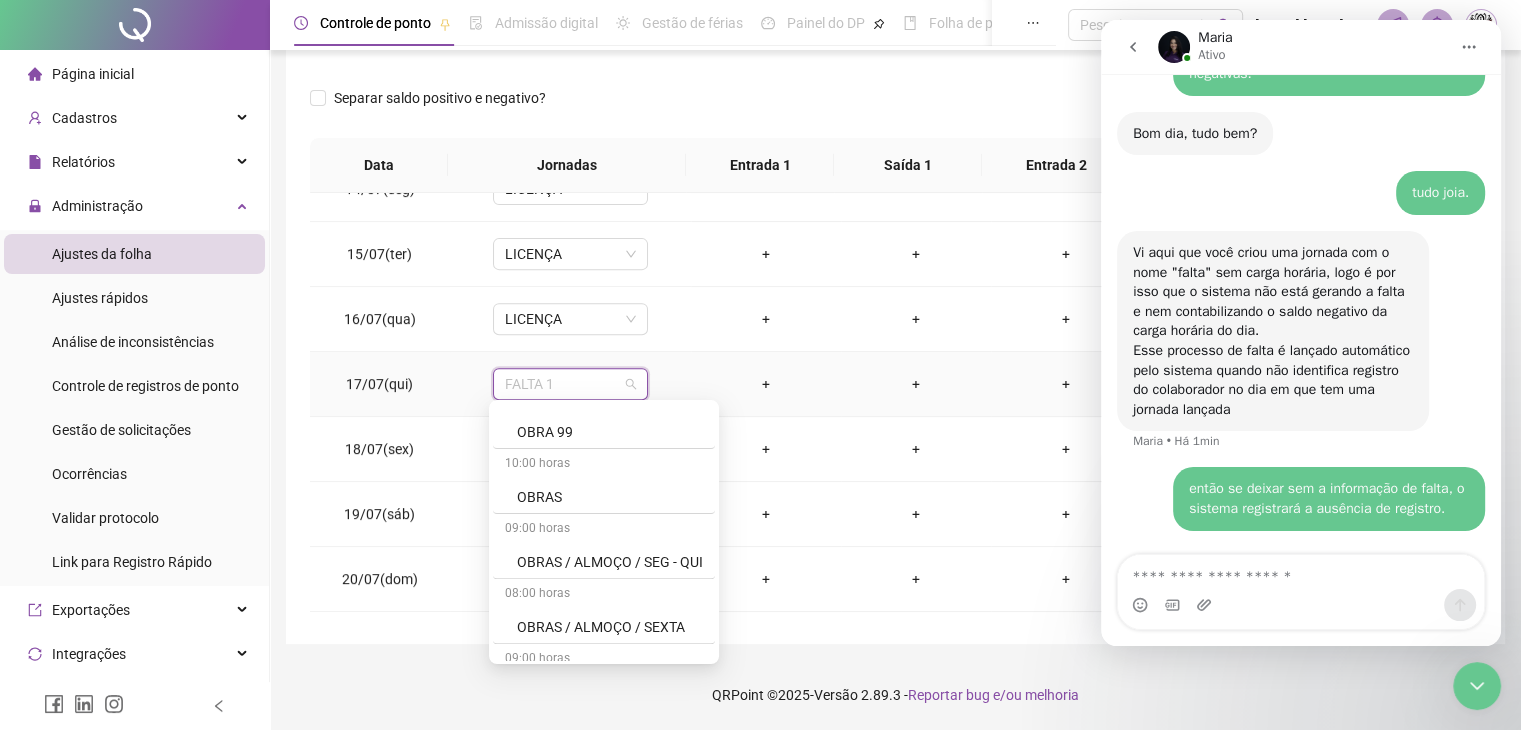 scroll, scrollTop: 840, scrollLeft: 0, axis: vertical 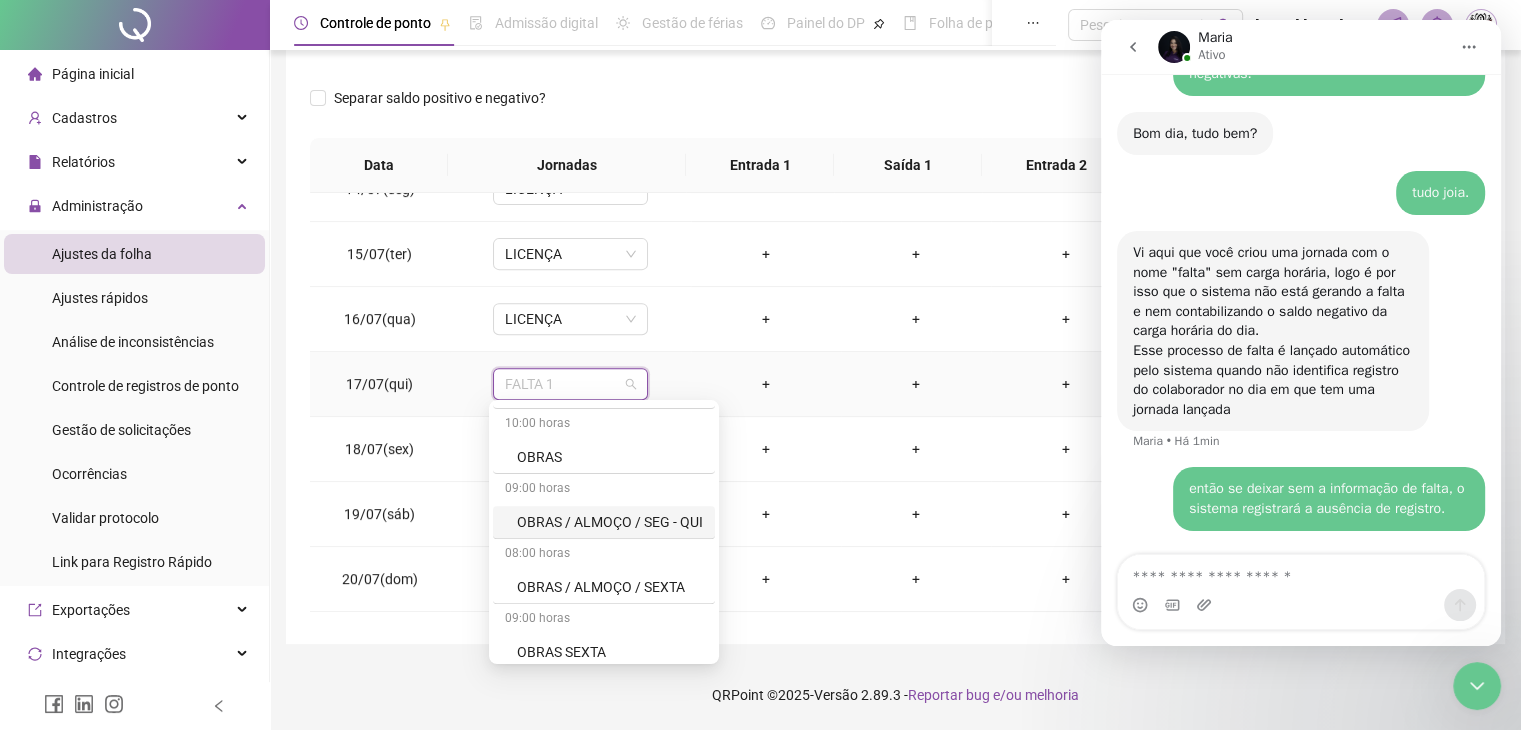 click on "OBRAS / ALMOÇO / SEG - QUI" at bounding box center [610, 522] 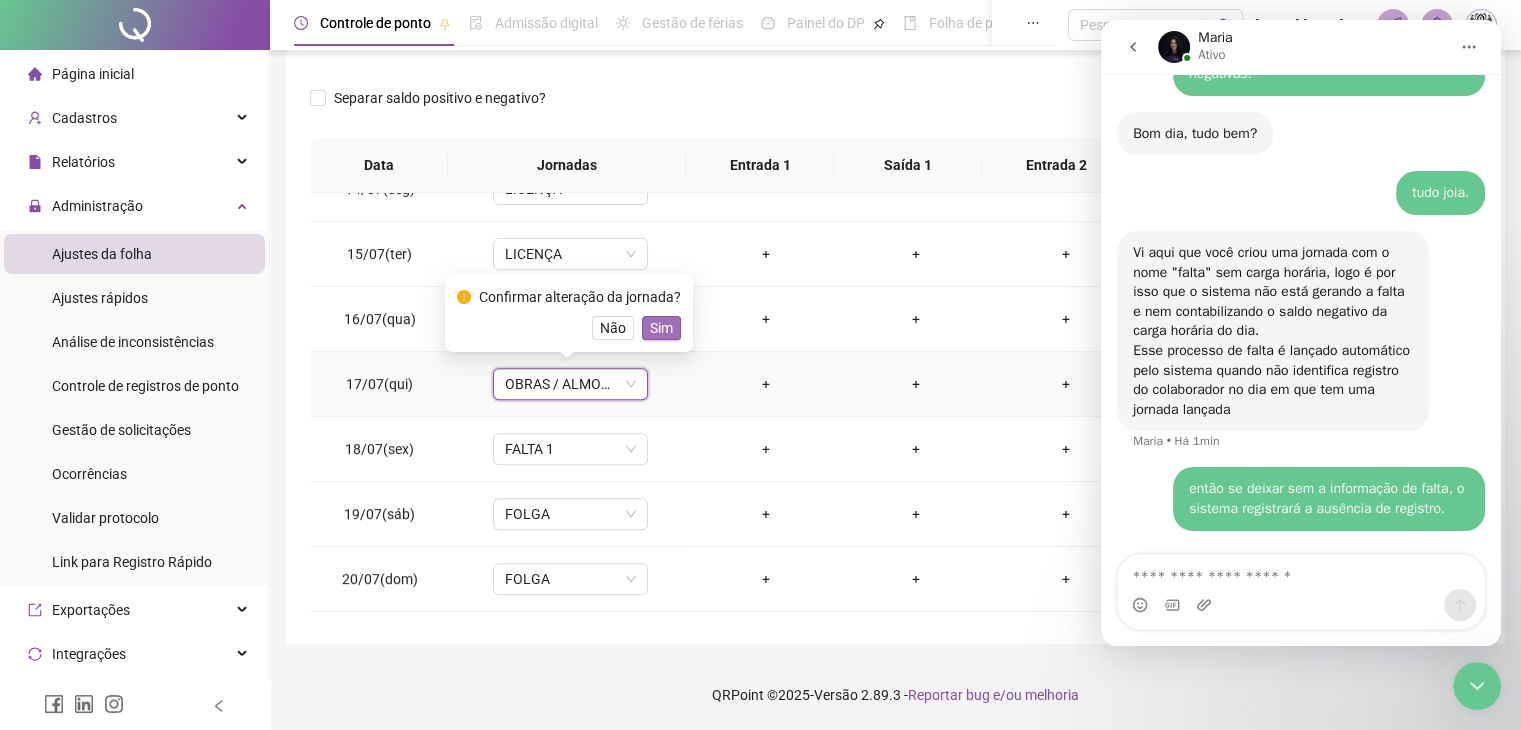 click on "Sim" at bounding box center (661, 328) 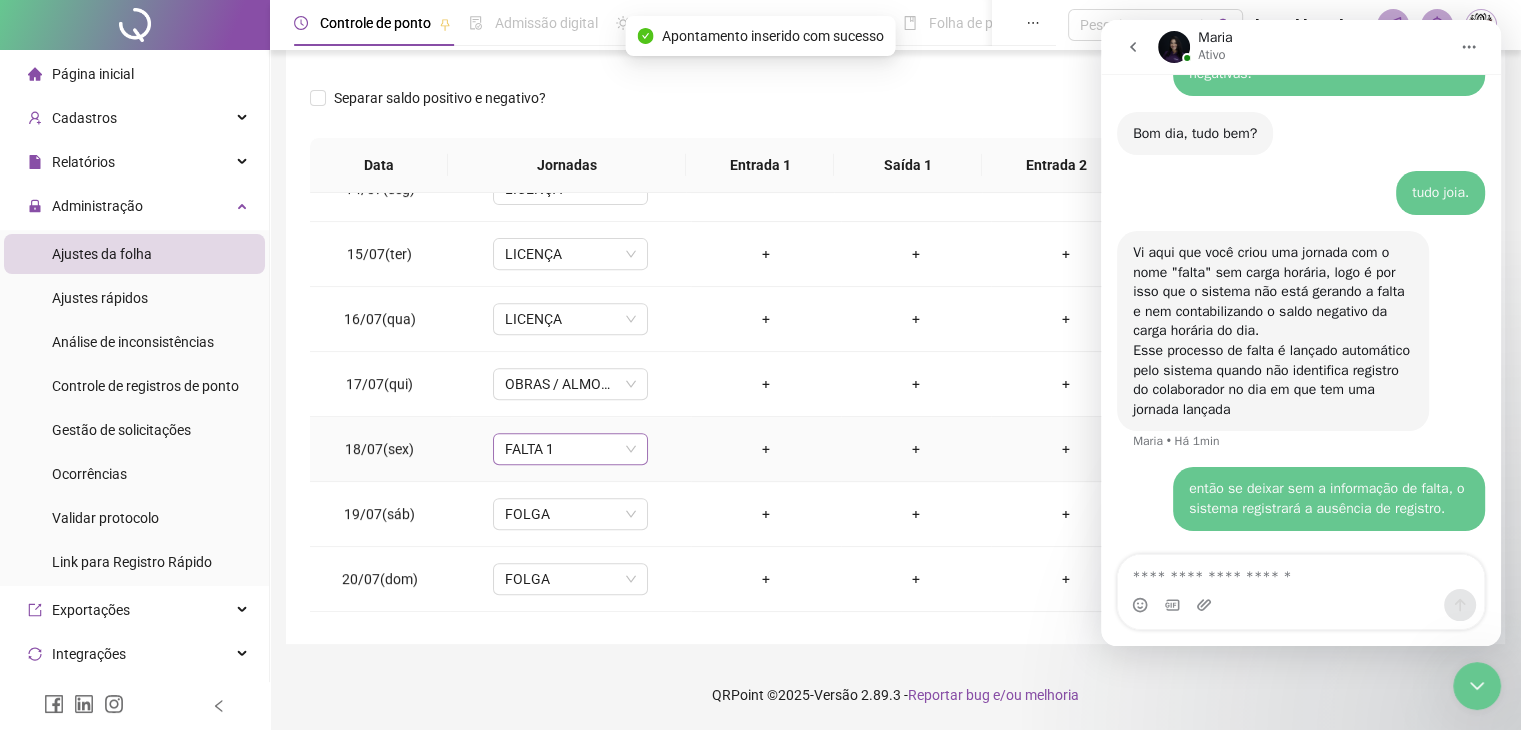 click on "FALTA 1" at bounding box center [570, 449] 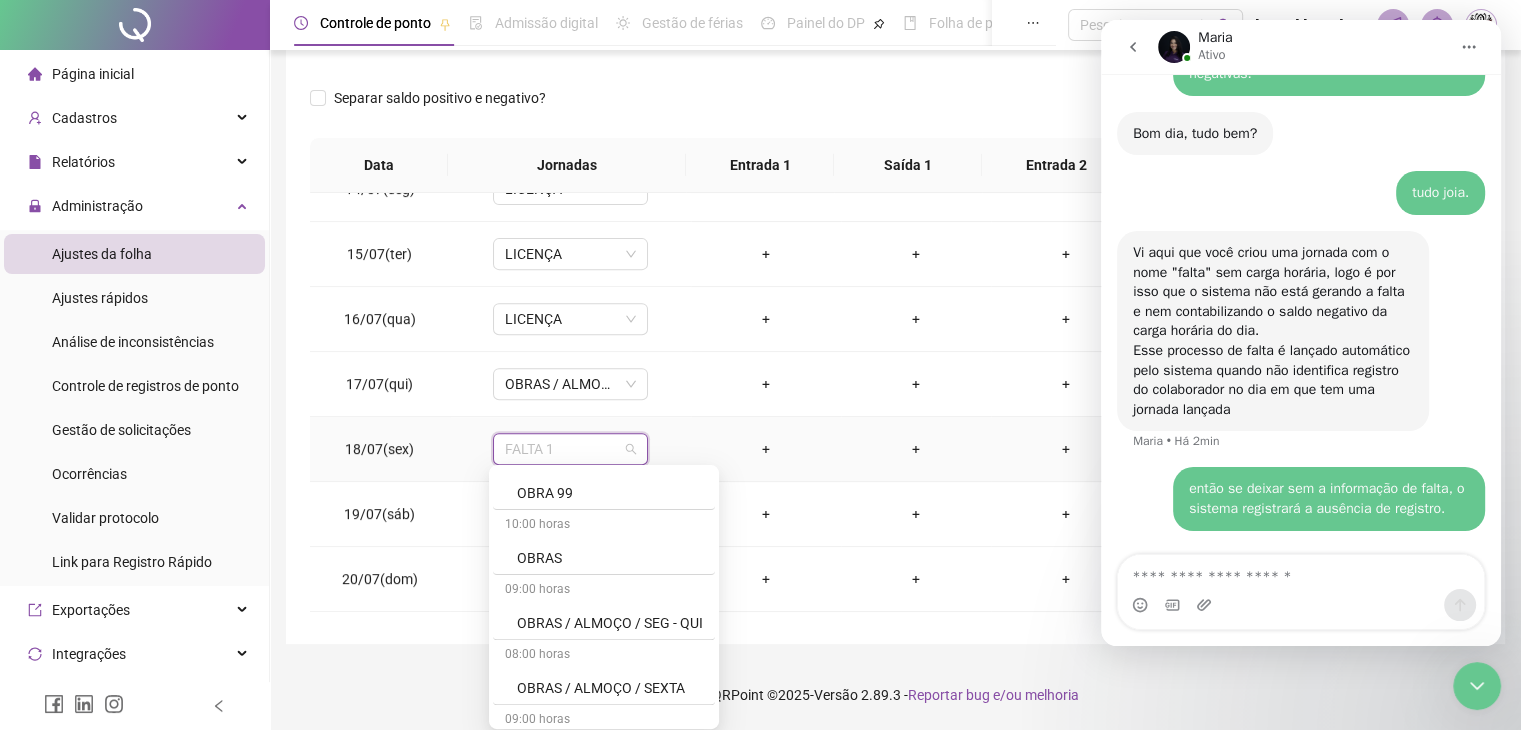 scroll, scrollTop: 840, scrollLeft: 0, axis: vertical 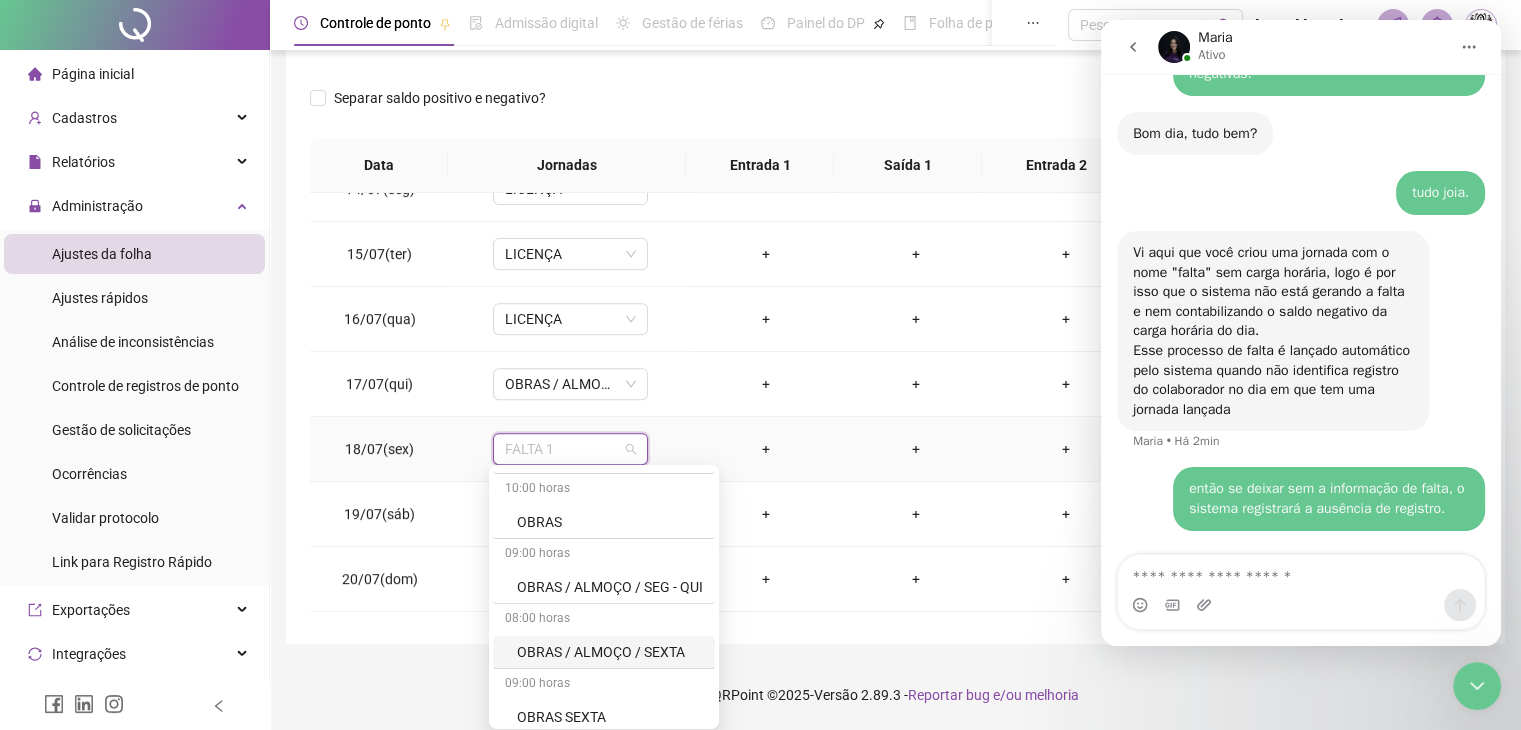 click on "OBRAS / ALMOÇO / SEXTA" at bounding box center (610, 652) 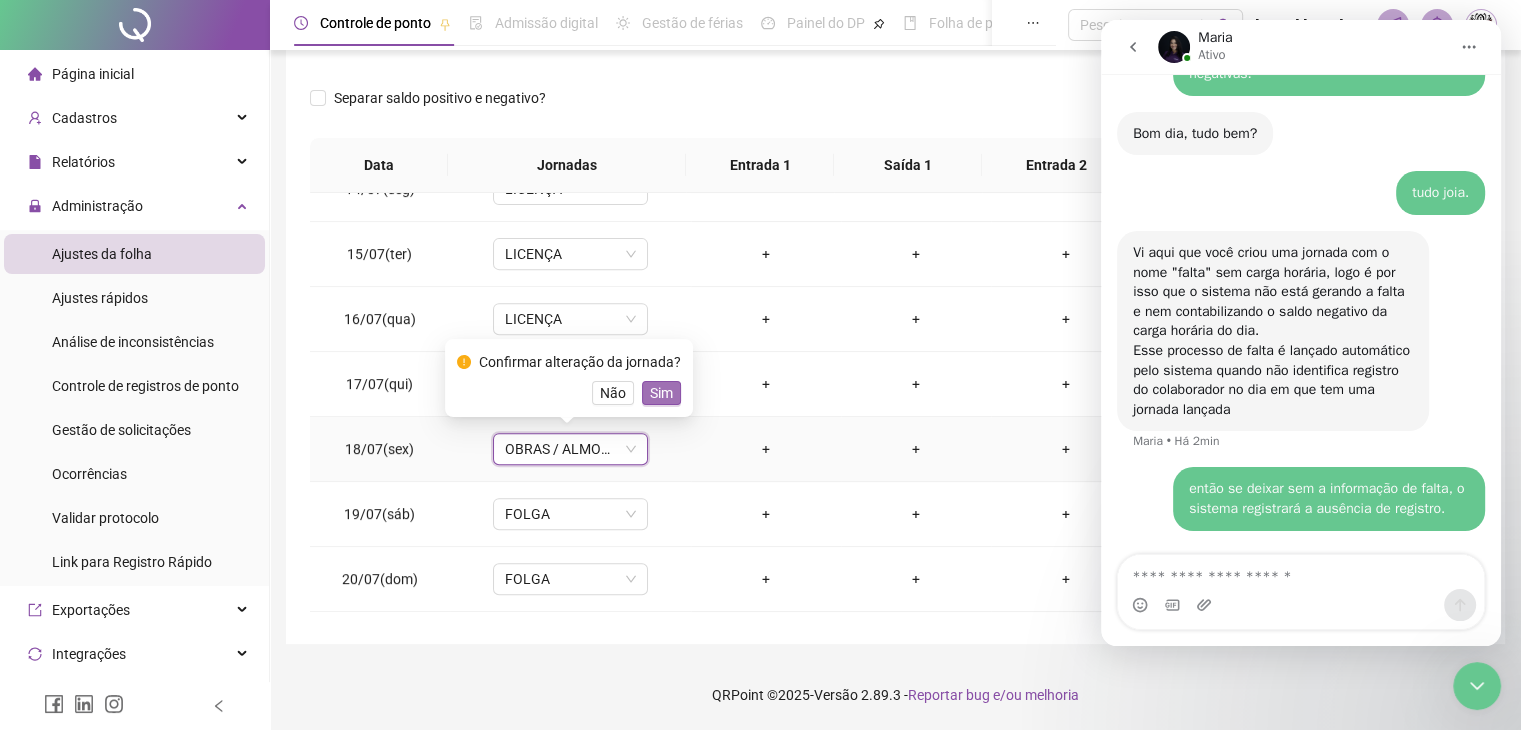 click on "Sim" at bounding box center [661, 393] 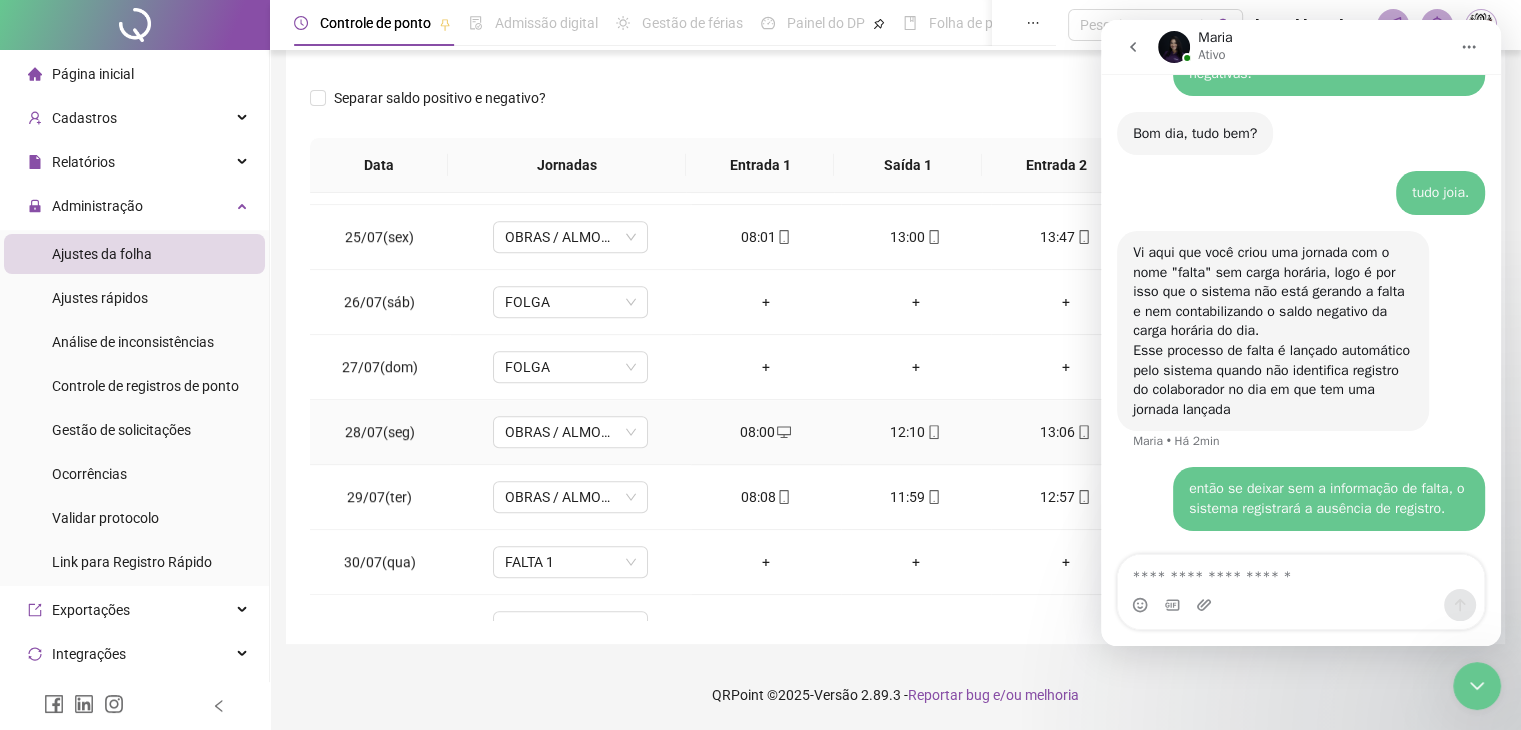scroll, scrollTop: 1581, scrollLeft: 0, axis: vertical 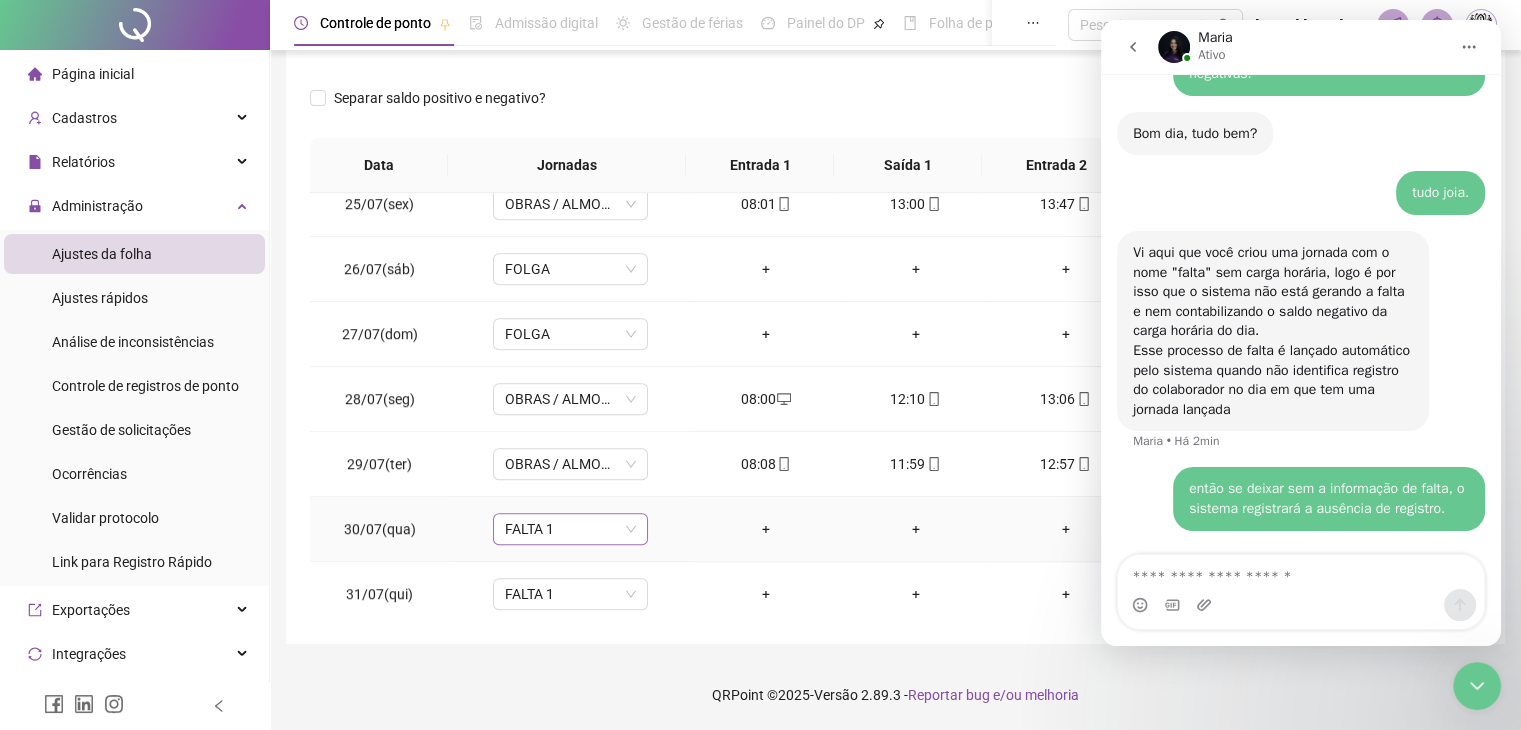 click on "FALTA 1" at bounding box center (570, 529) 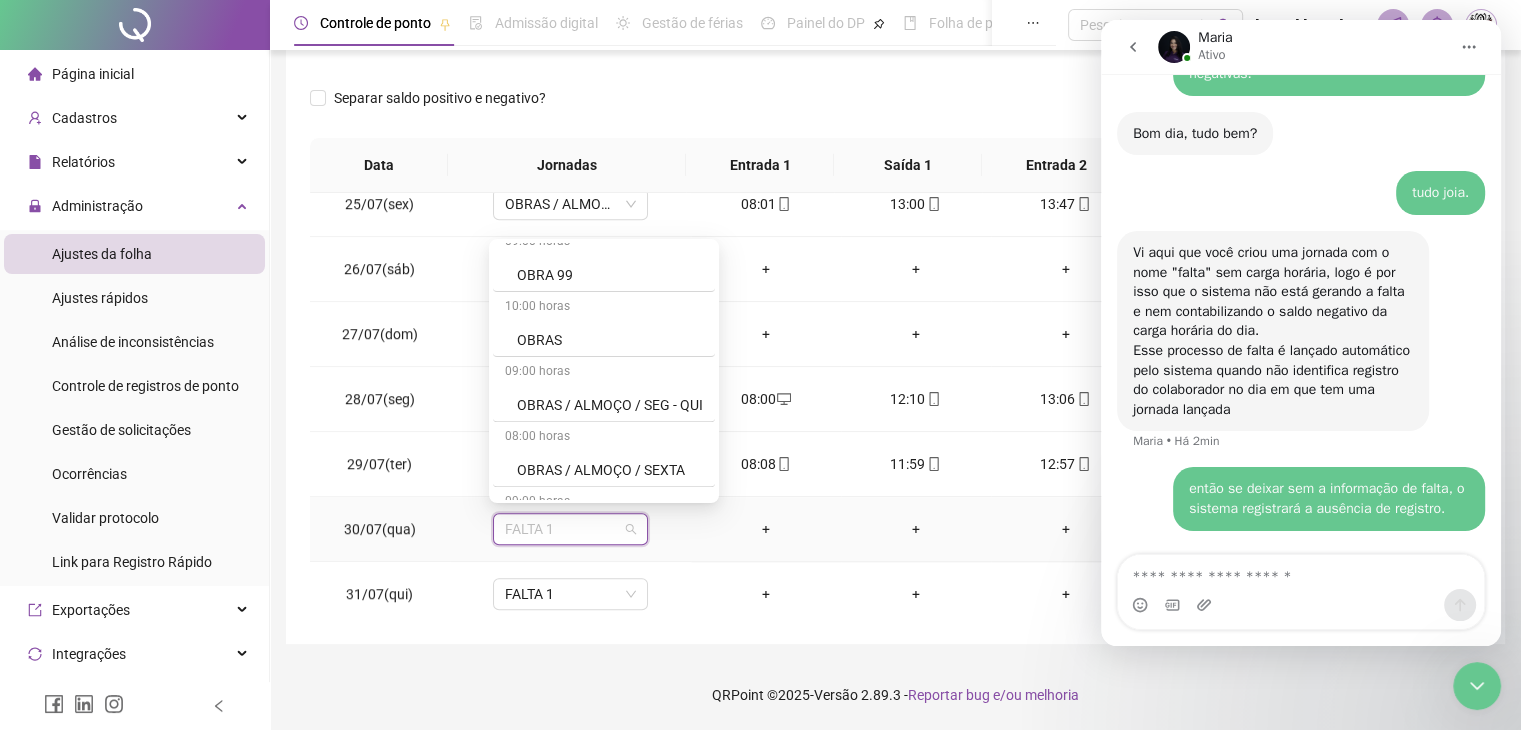 scroll, scrollTop: 820, scrollLeft: 0, axis: vertical 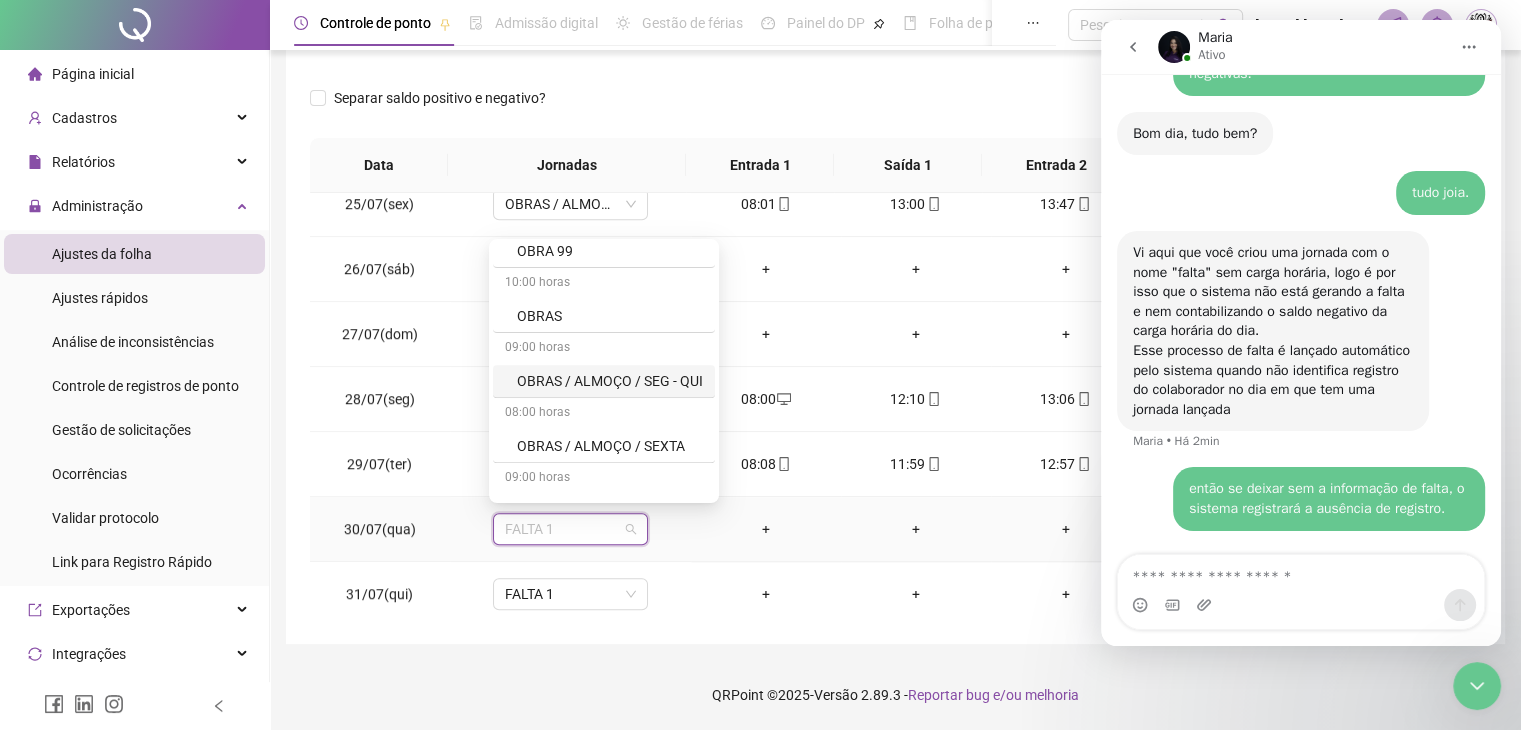 click on "OBRAS / ALMOÇO / SEG - QUI" at bounding box center (610, 381) 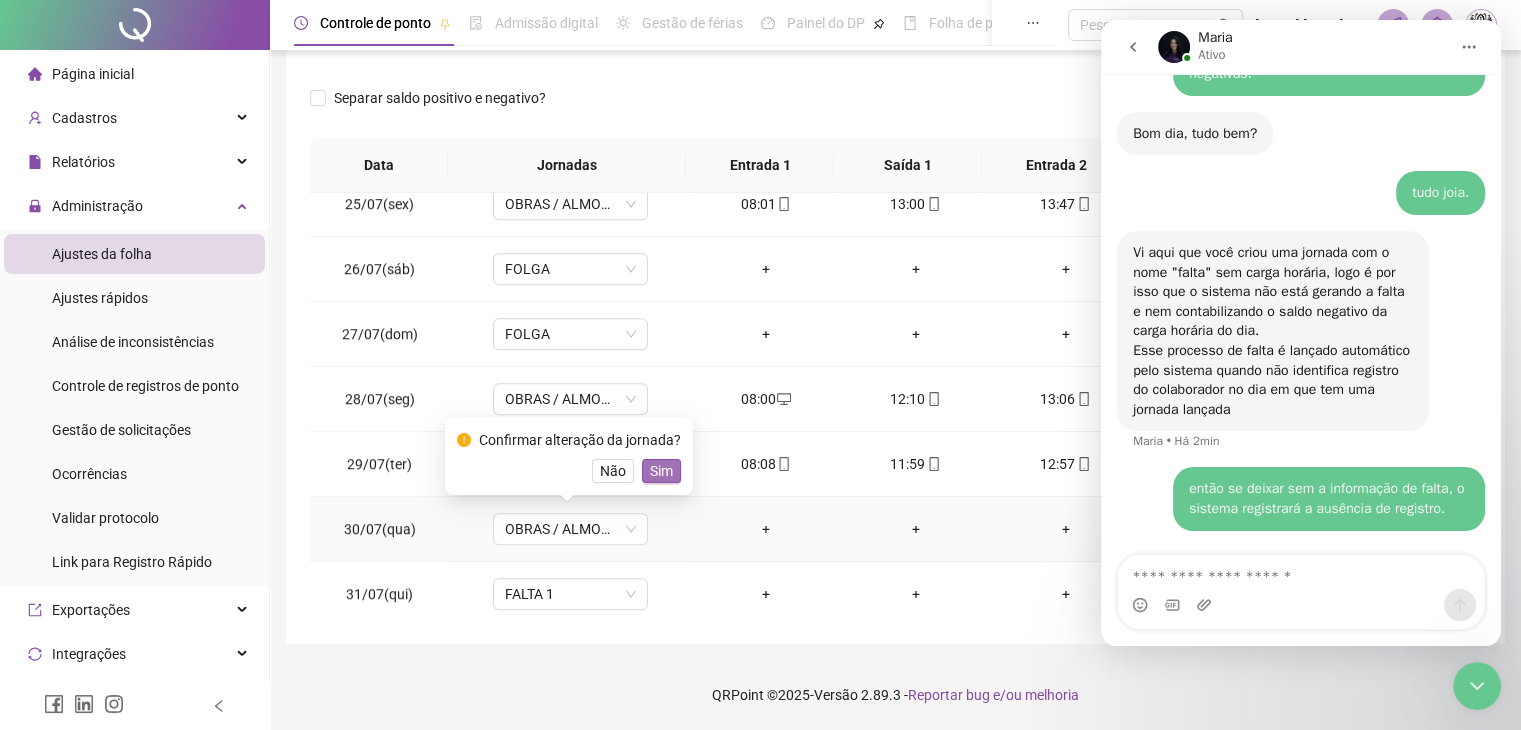 click on "Sim" at bounding box center [661, 471] 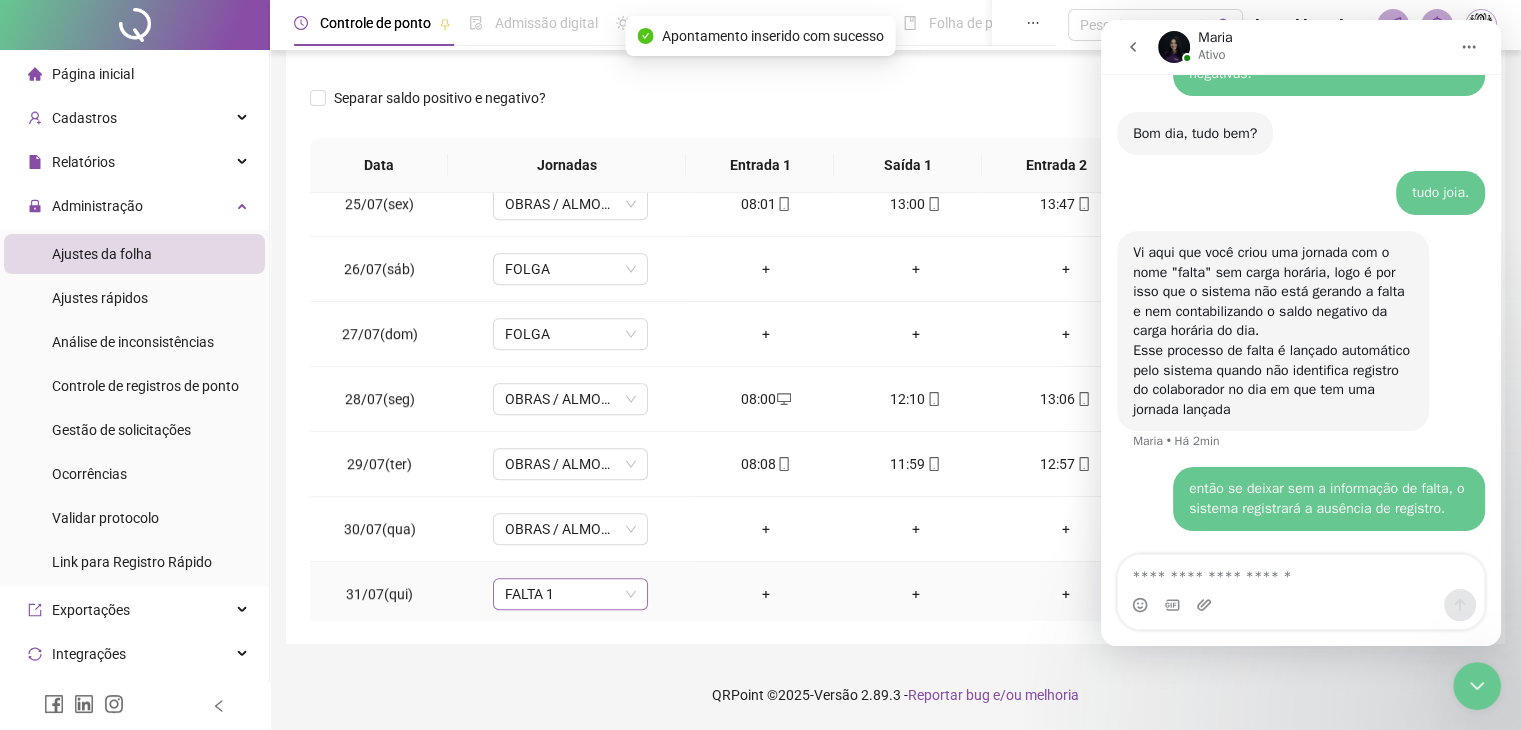 click on "FALTA 1" at bounding box center [570, 594] 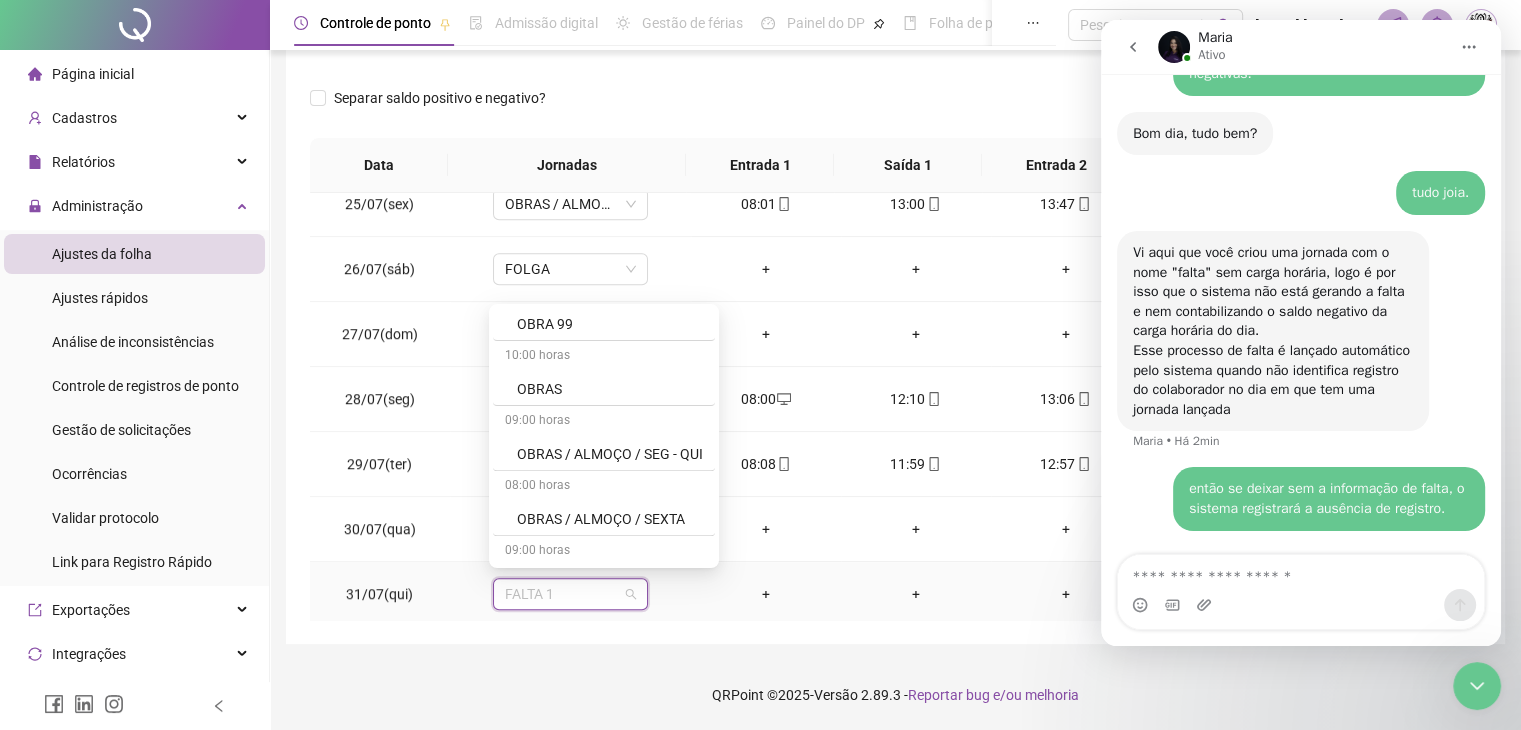 scroll, scrollTop: 845, scrollLeft: 0, axis: vertical 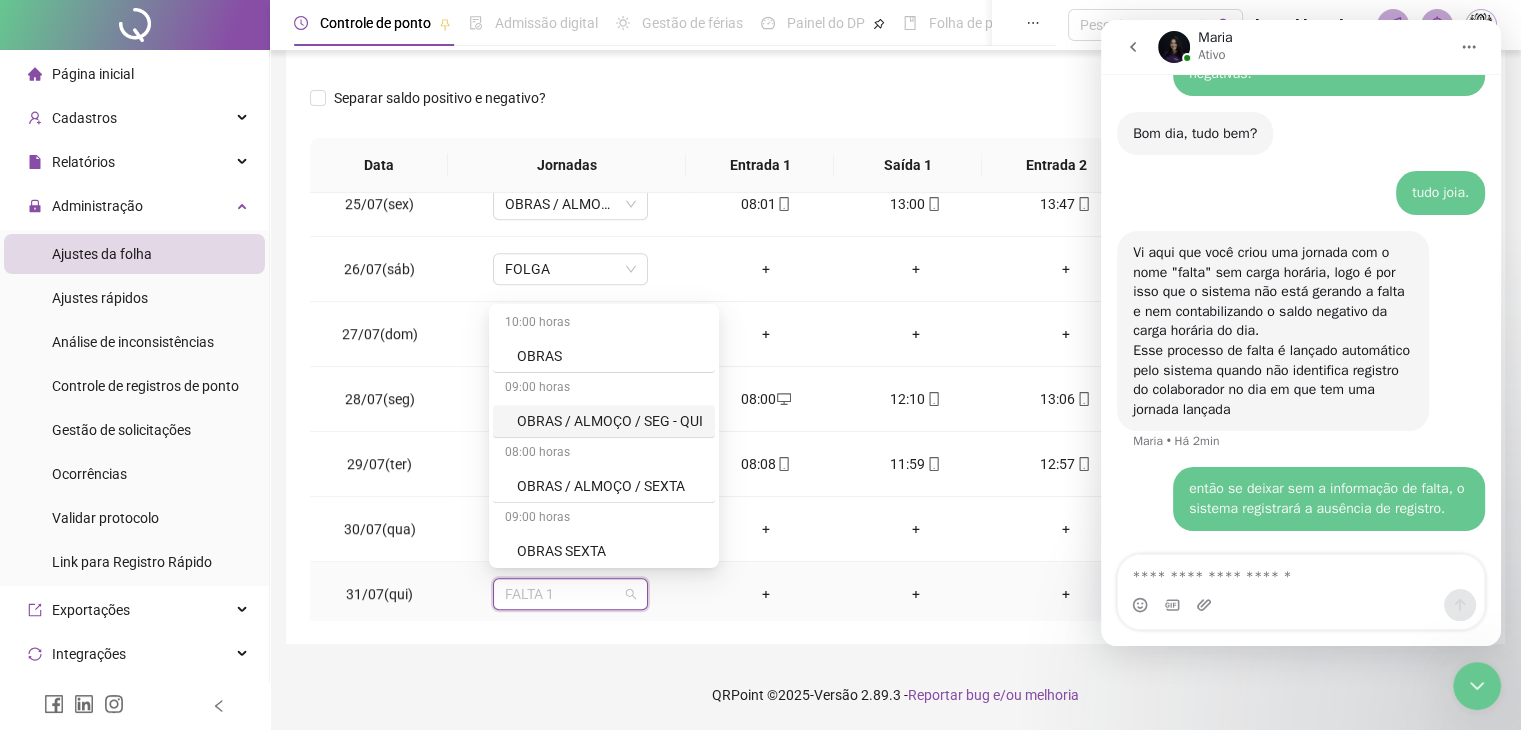 click on "OBRAS / ALMOÇO / SEG - QUI" at bounding box center [610, 421] 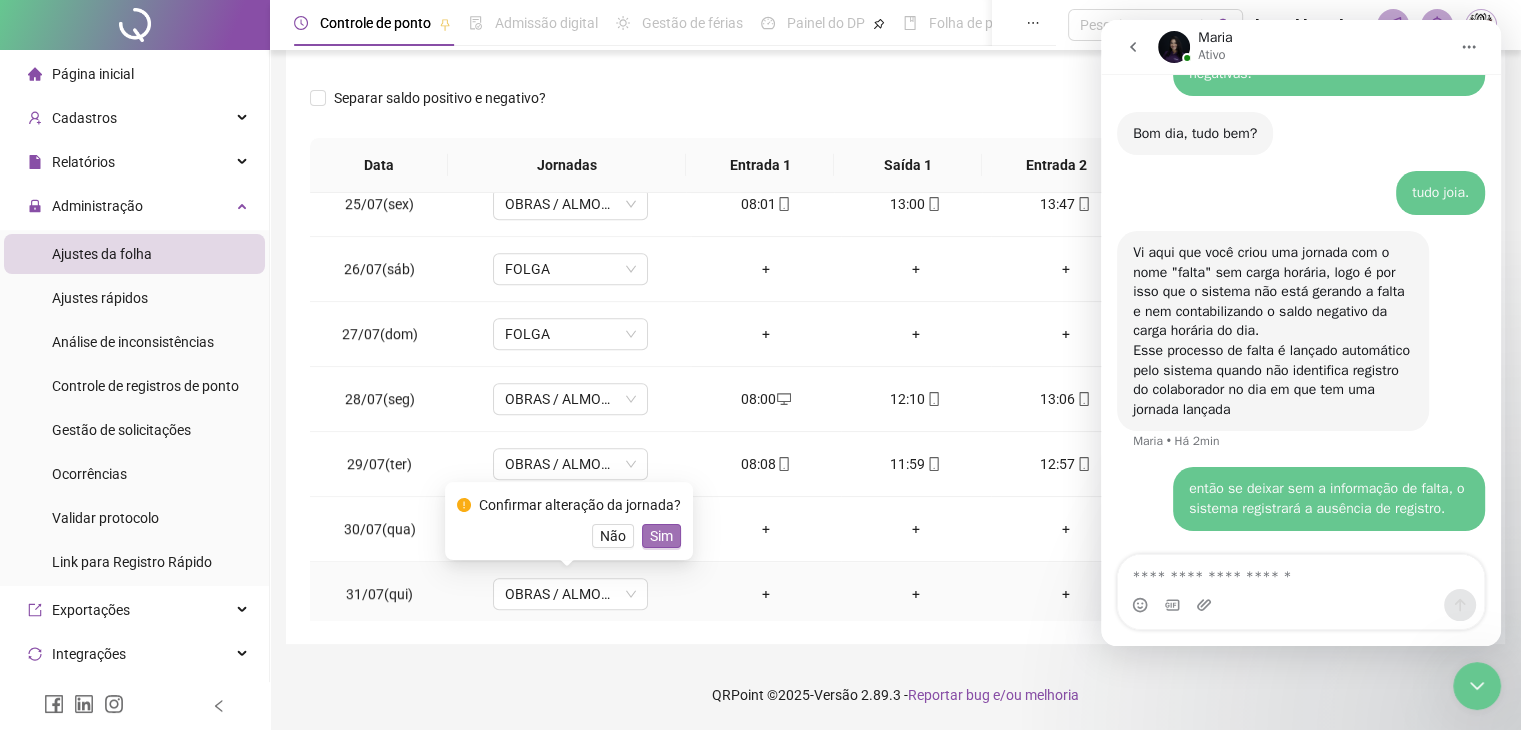 click on "Sim" at bounding box center (661, 536) 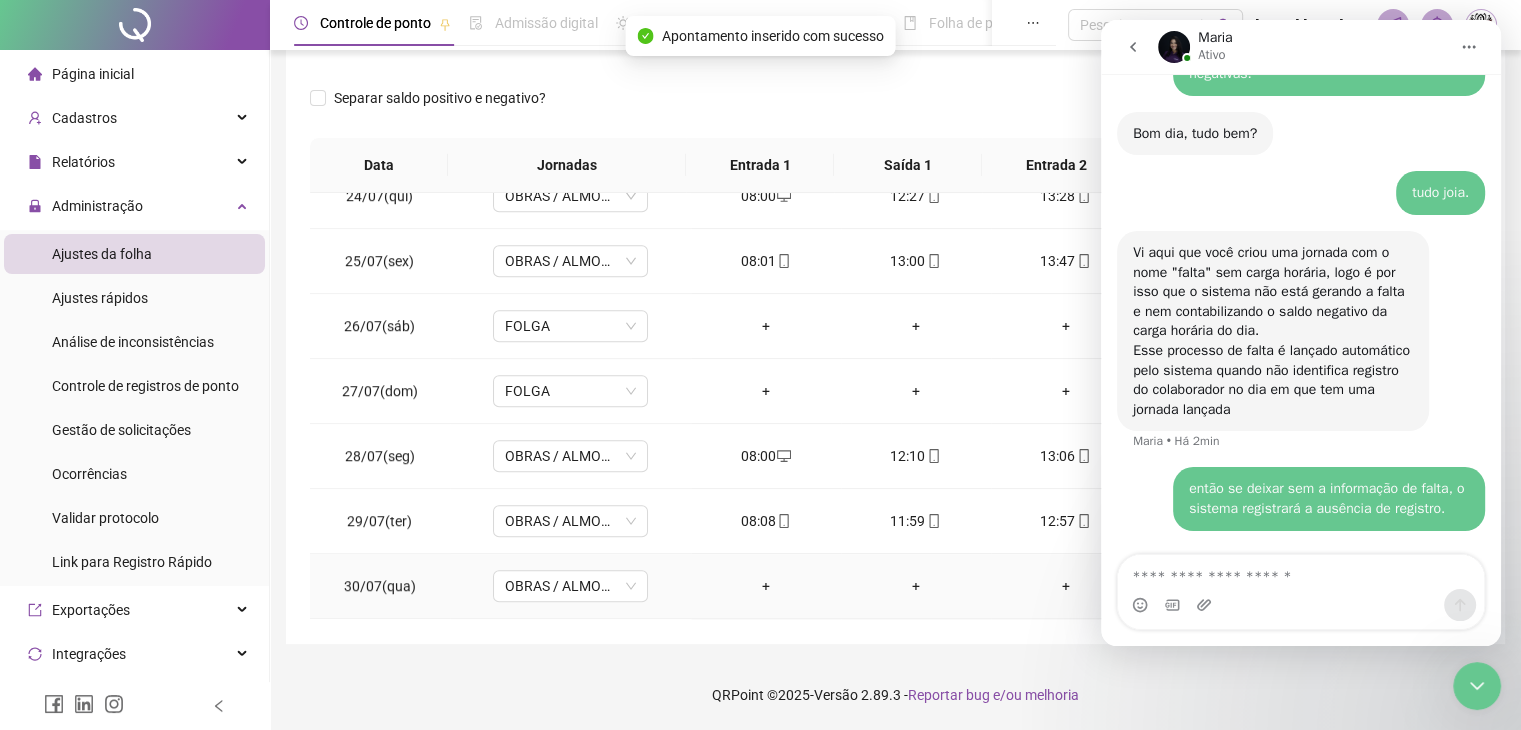 scroll, scrollTop: 1481, scrollLeft: 0, axis: vertical 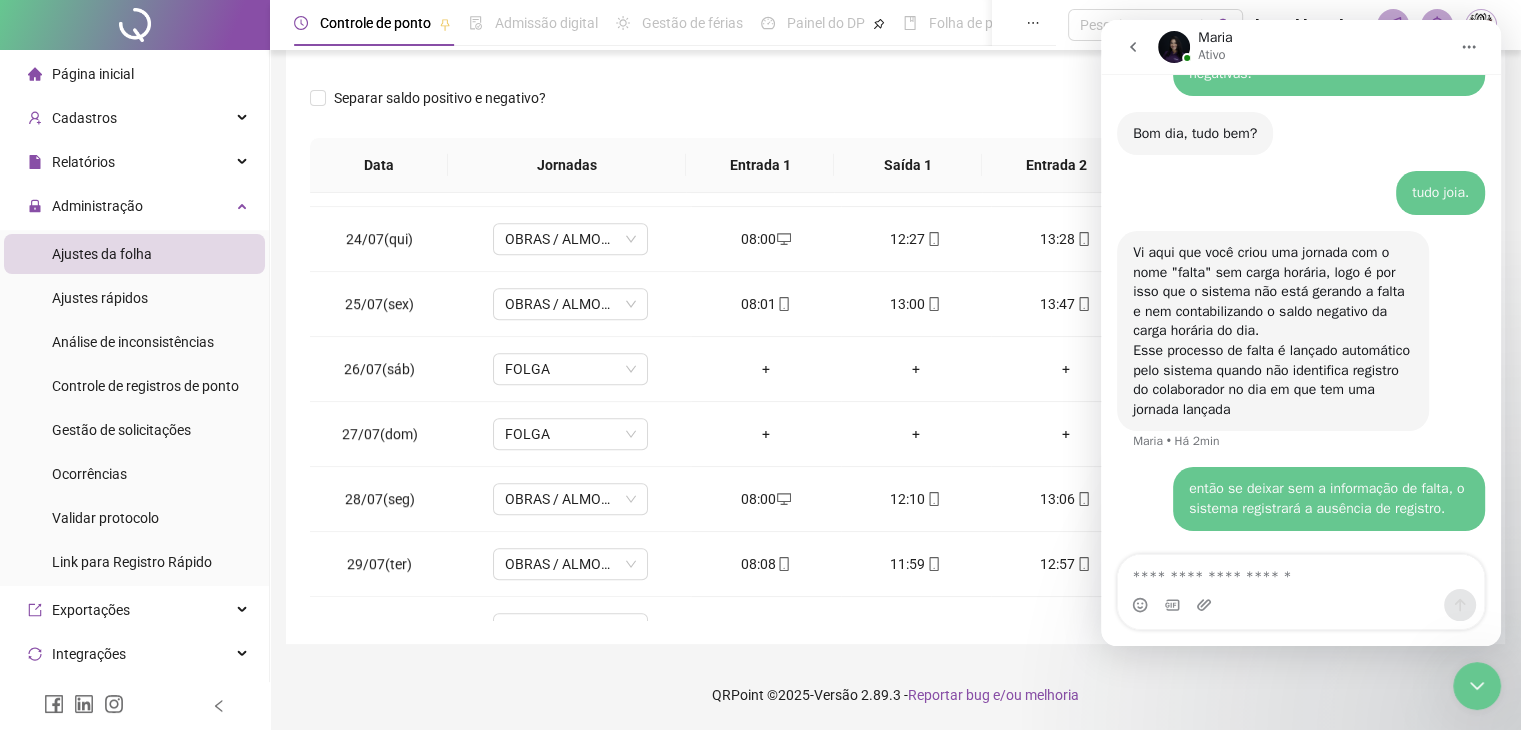 click 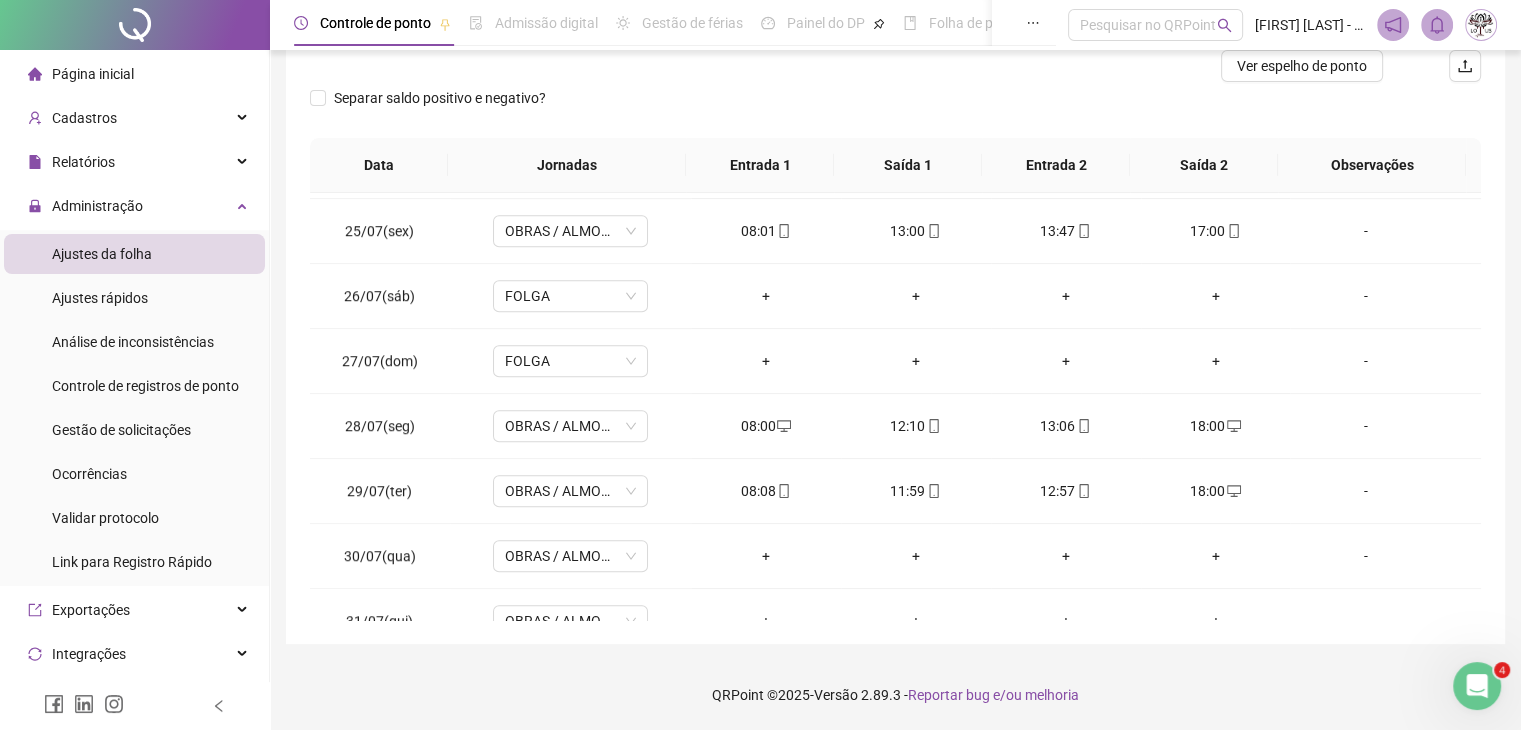 scroll, scrollTop: 1581, scrollLeft: 0, axis: vertical 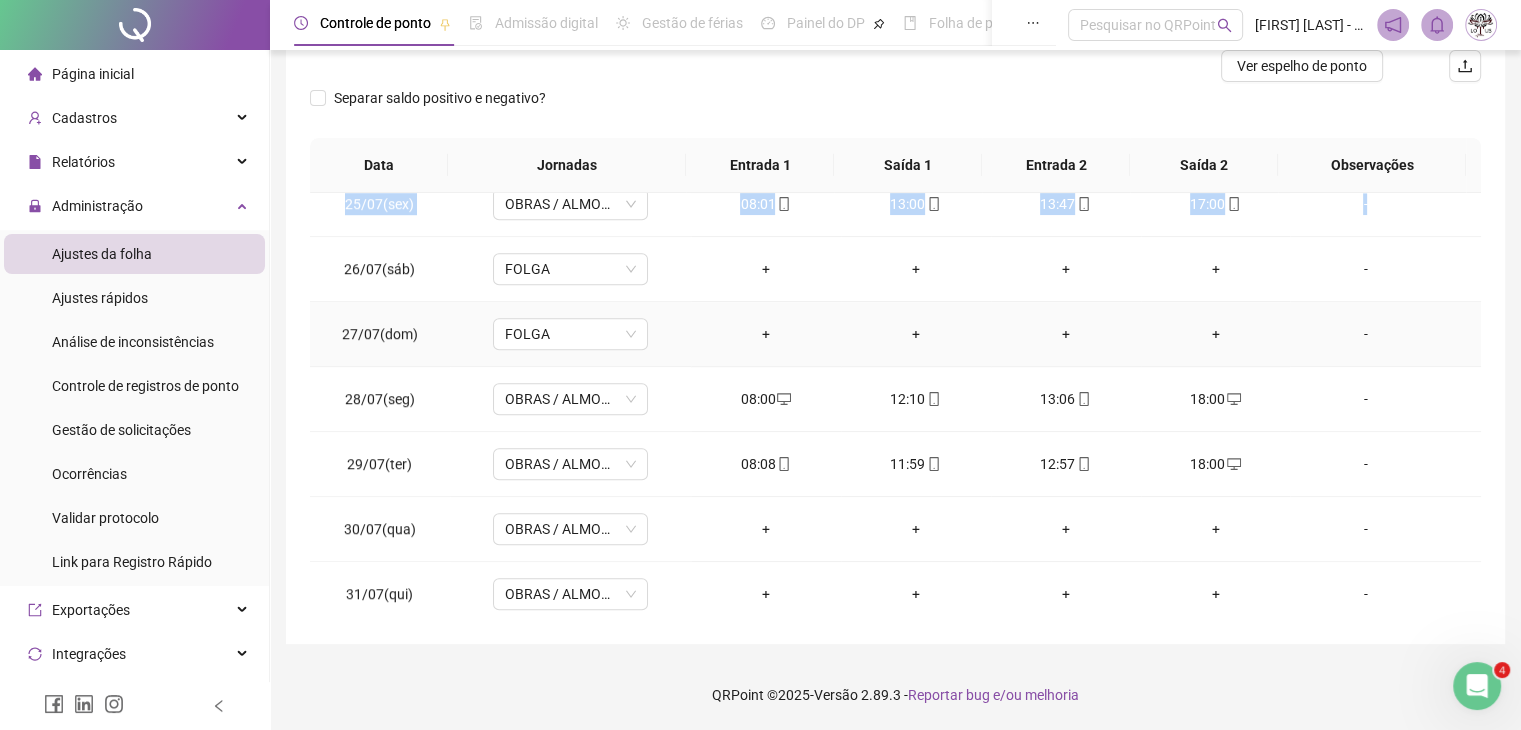 drag, startPoint x: 1484, startPoint y: 605, endPoint x: 1430, endPoint y: 201, distance: 407.59293 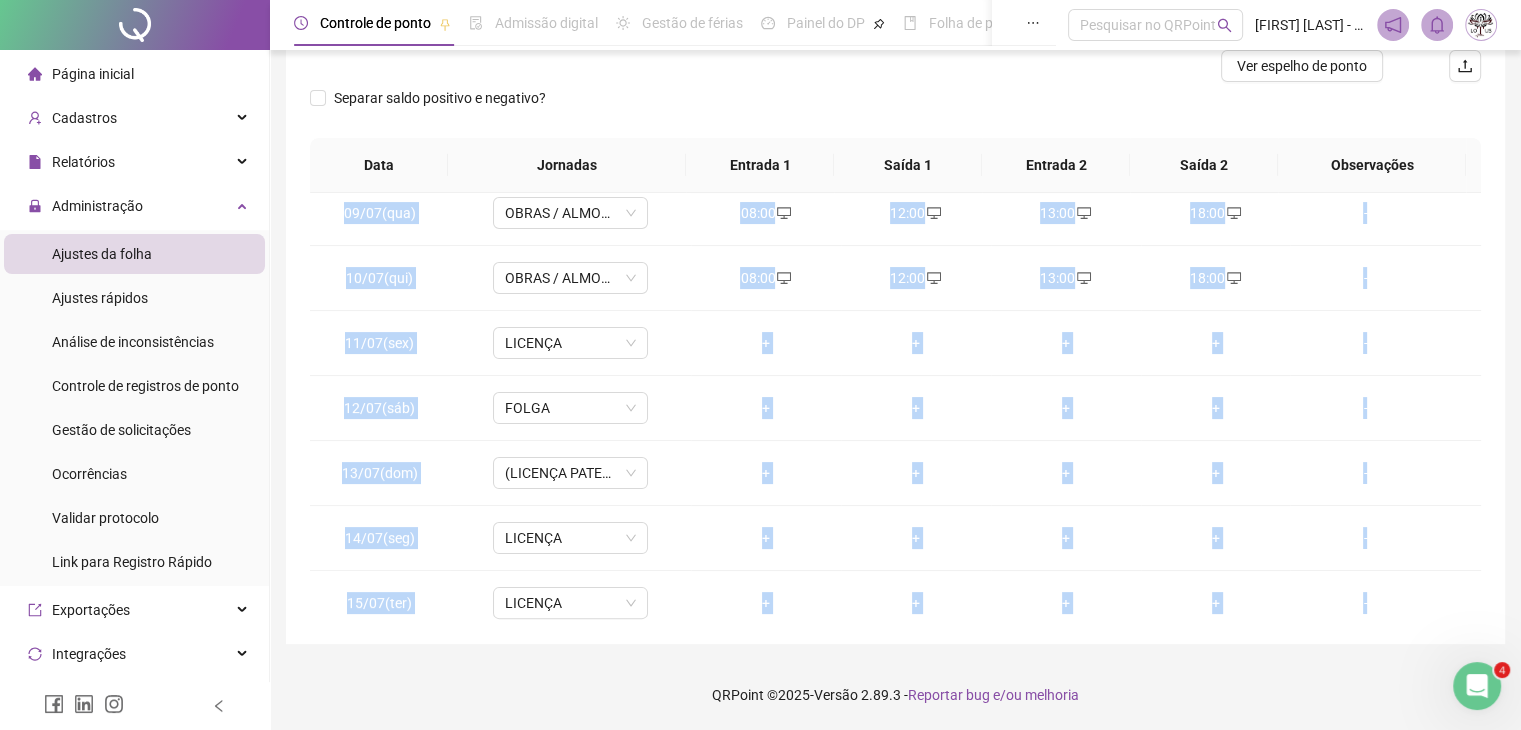 scroll, scrollTop: 0, scrollLeft: 0, axis: both 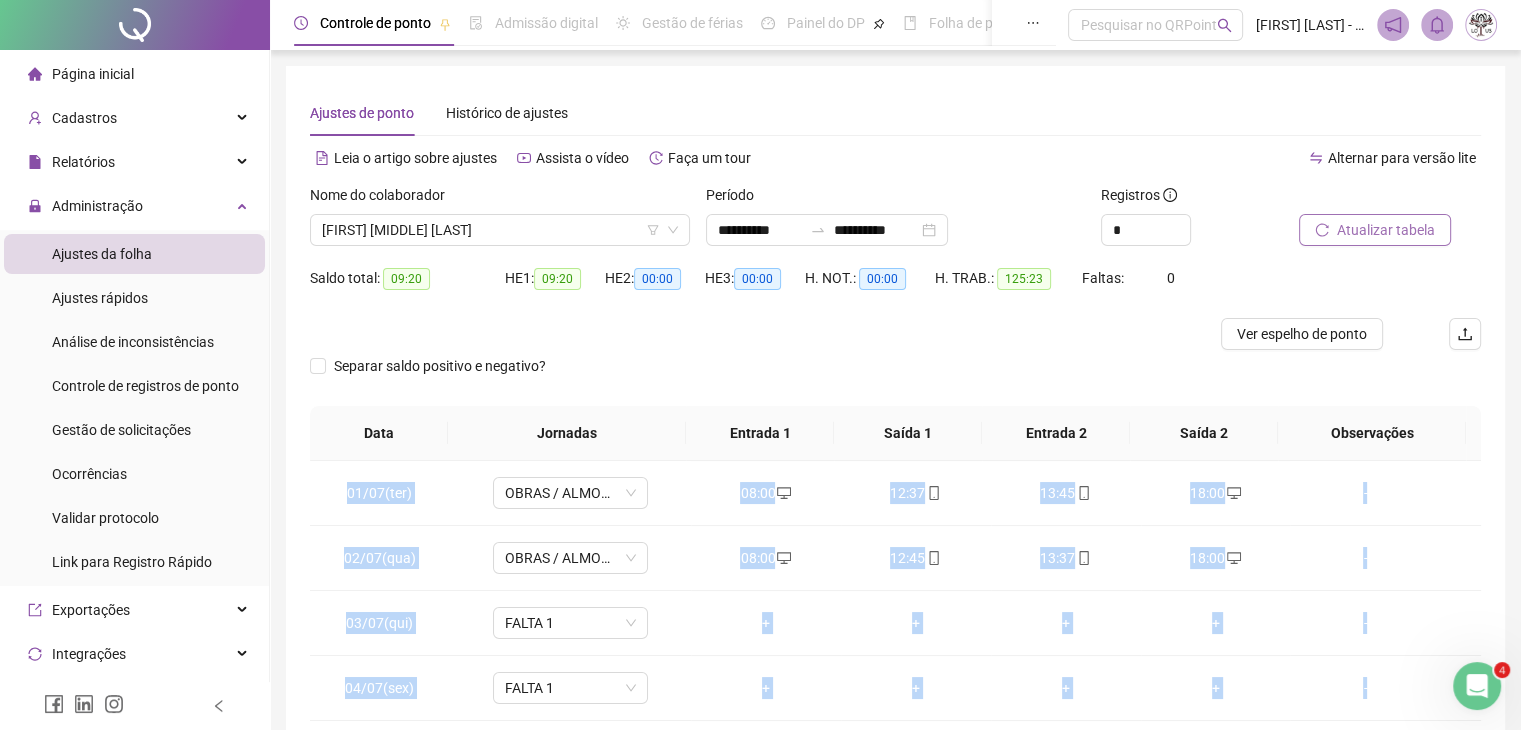 click on "Atualizar tabela" at bounding box center (1386, 230) 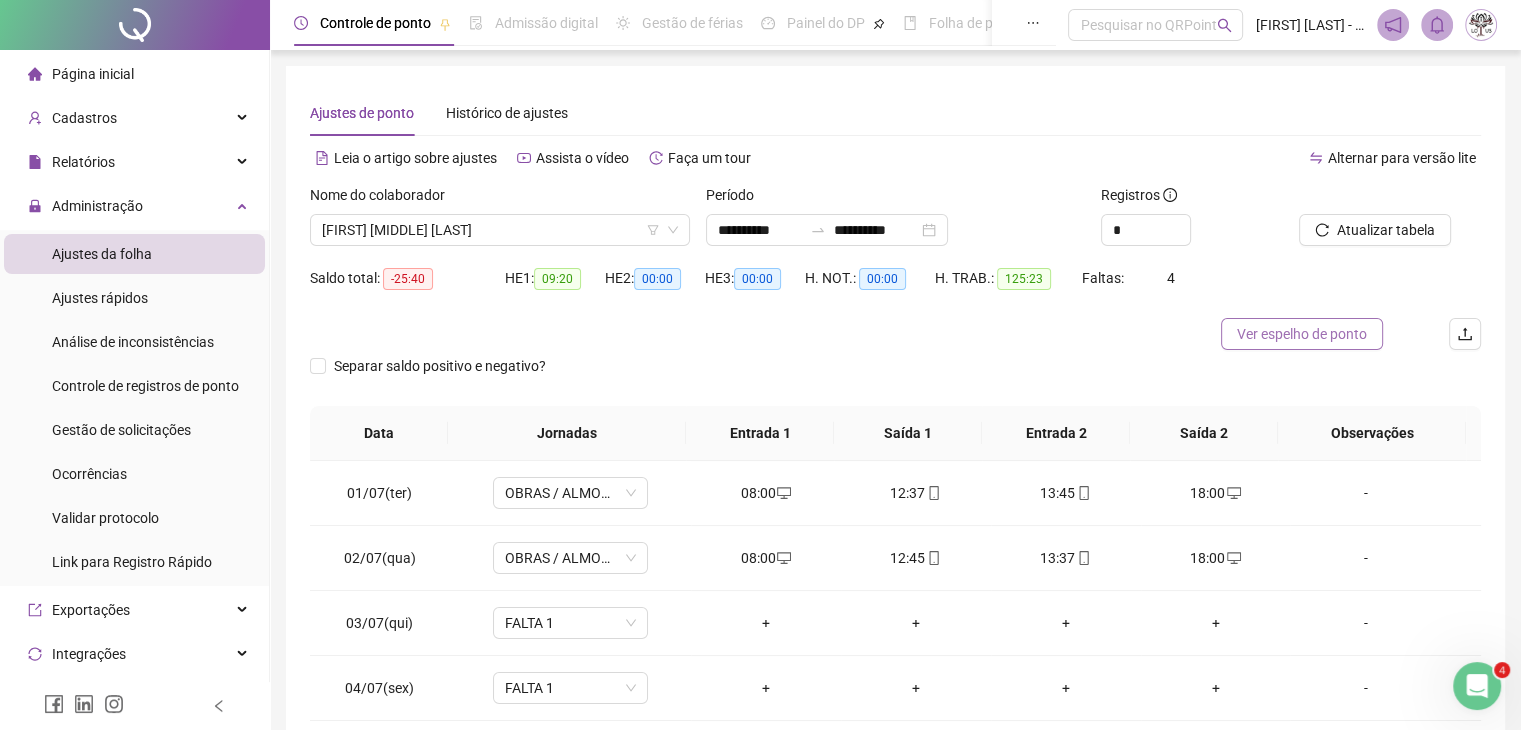 scroll, scrollTop: 2716, scrollLeft: 0, axis: vertical 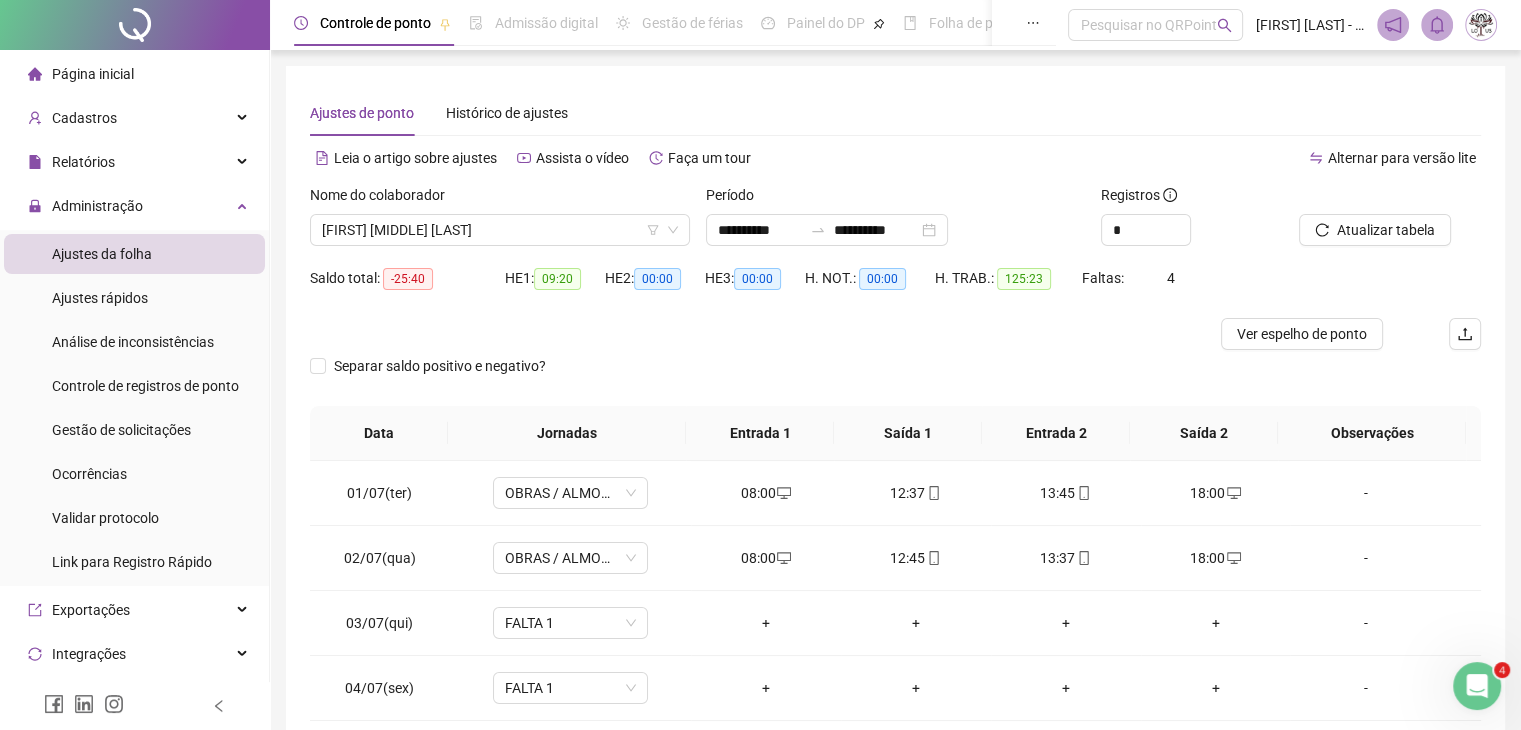 click on "Separar saldo positivo e negativo?" at bounding box center (895, 378) 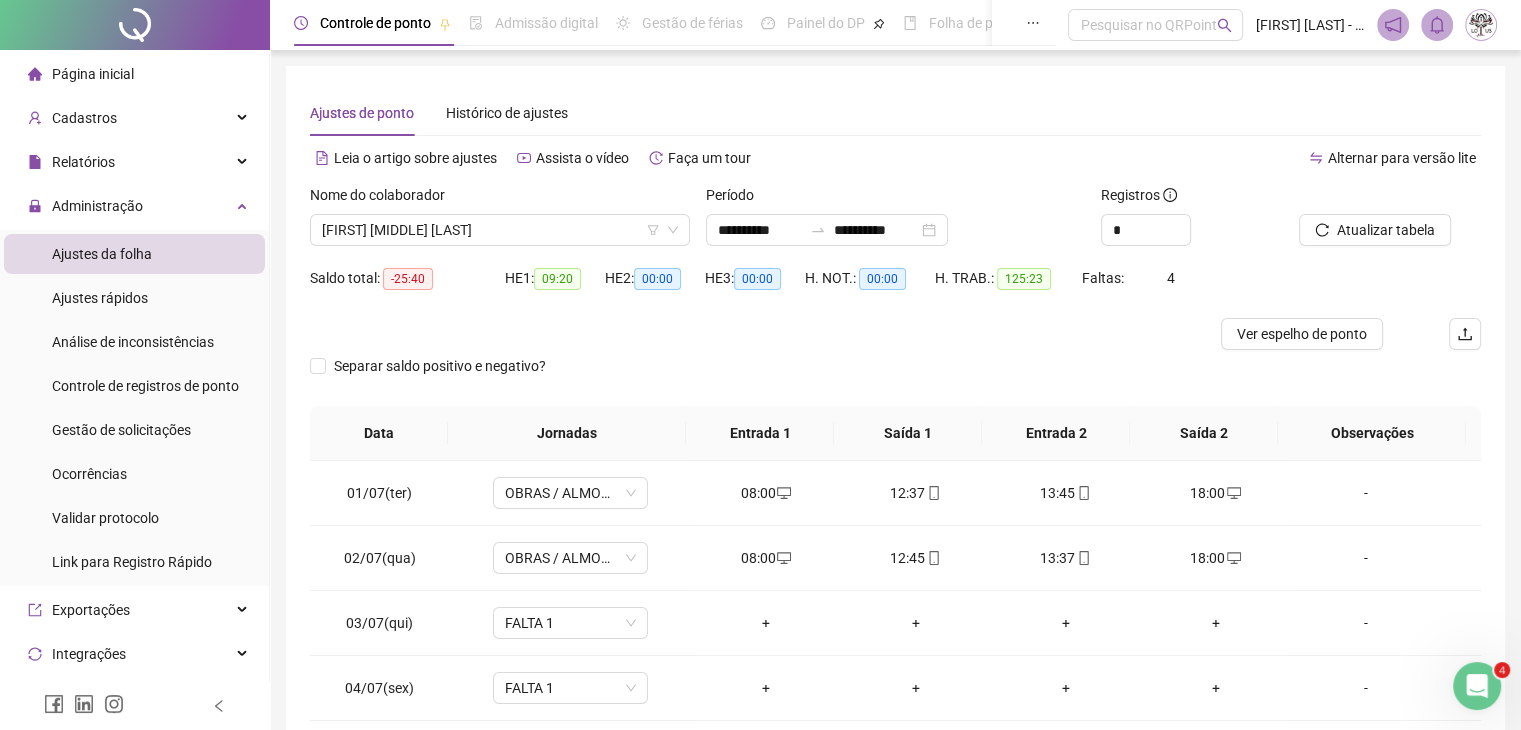 scroll, scrollTop: 2640, scrollLeft: 0, axis: vertical 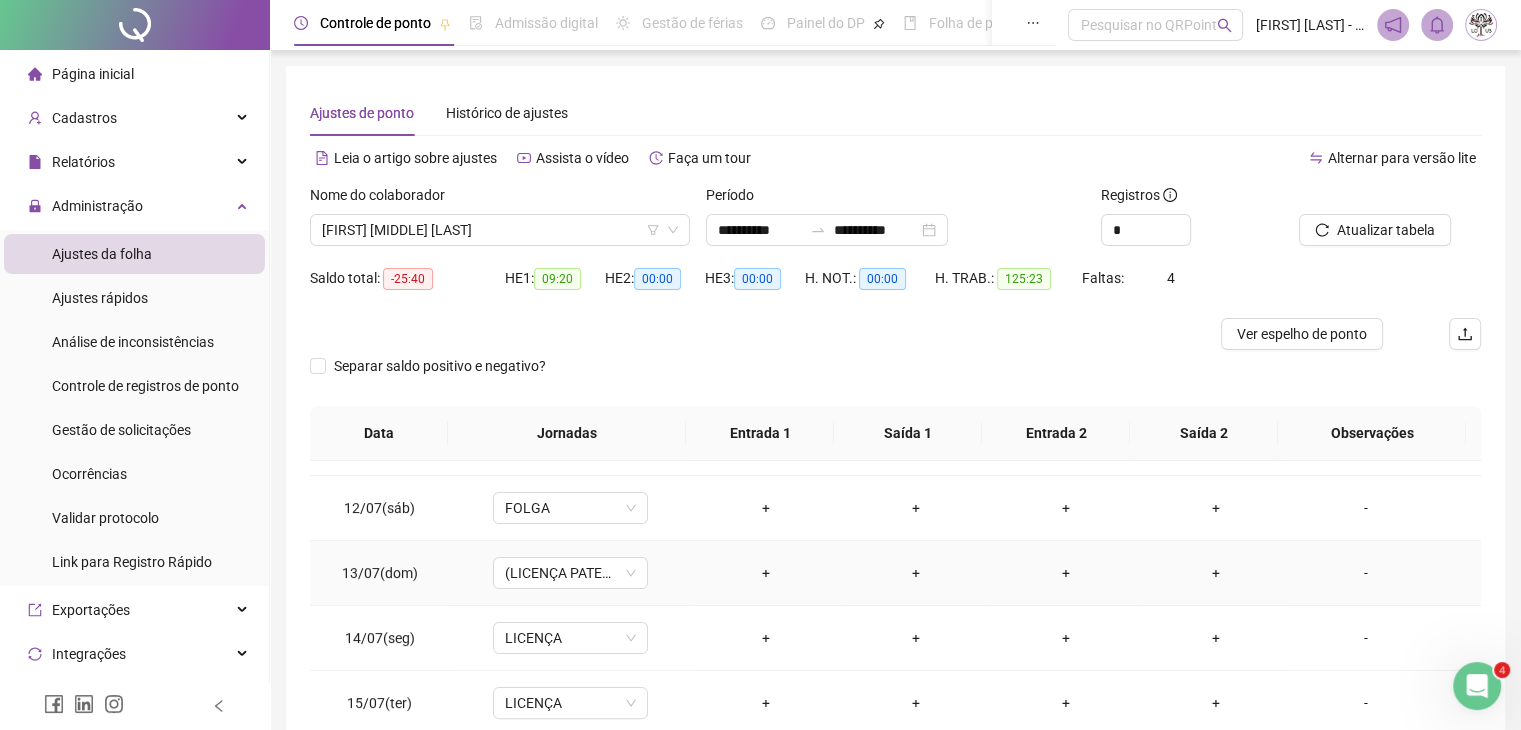 click on "(LICENÇA PATERNIDADE)" at bounding box center (570, 573) 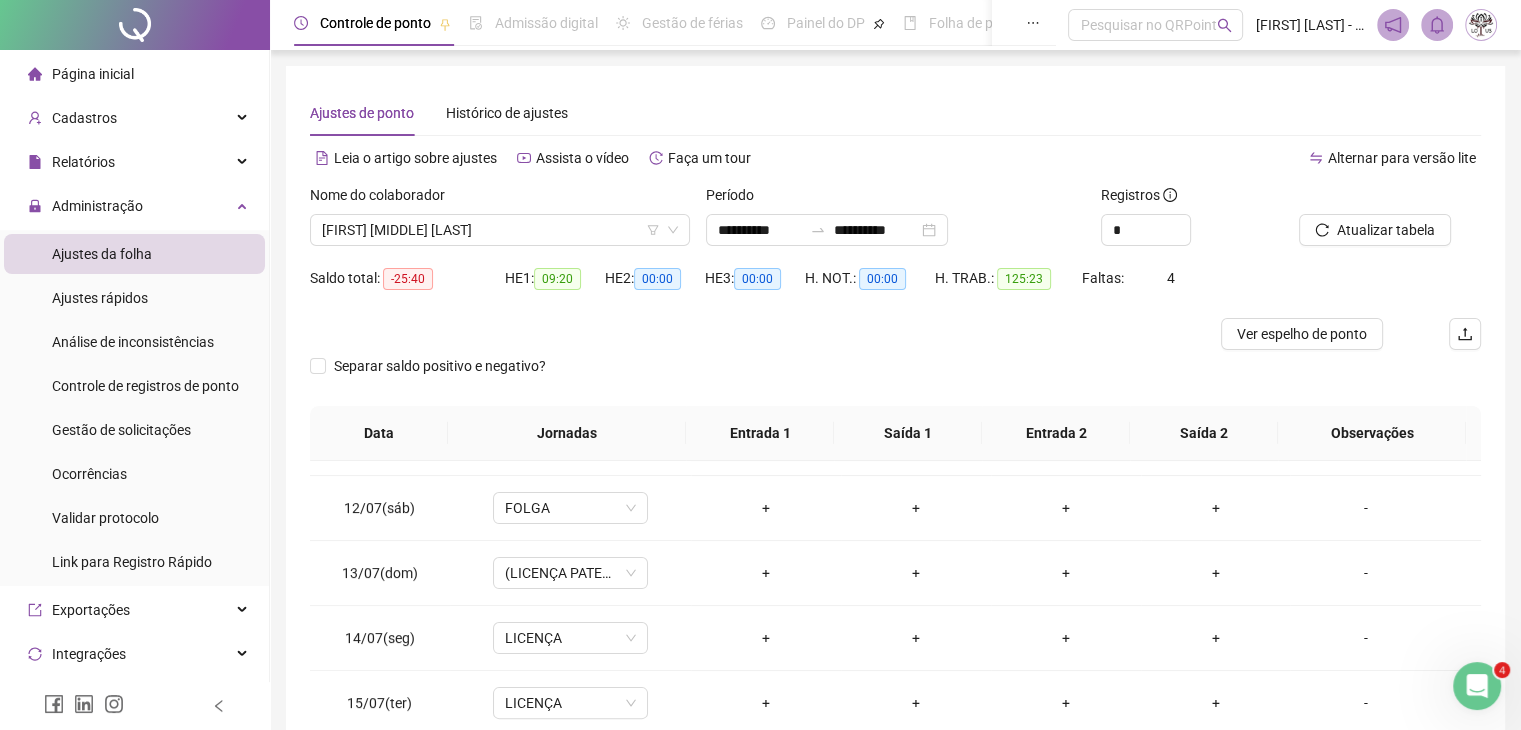 scroll, scrollTop: 2716, scrollLeft: 0, axis: vertical 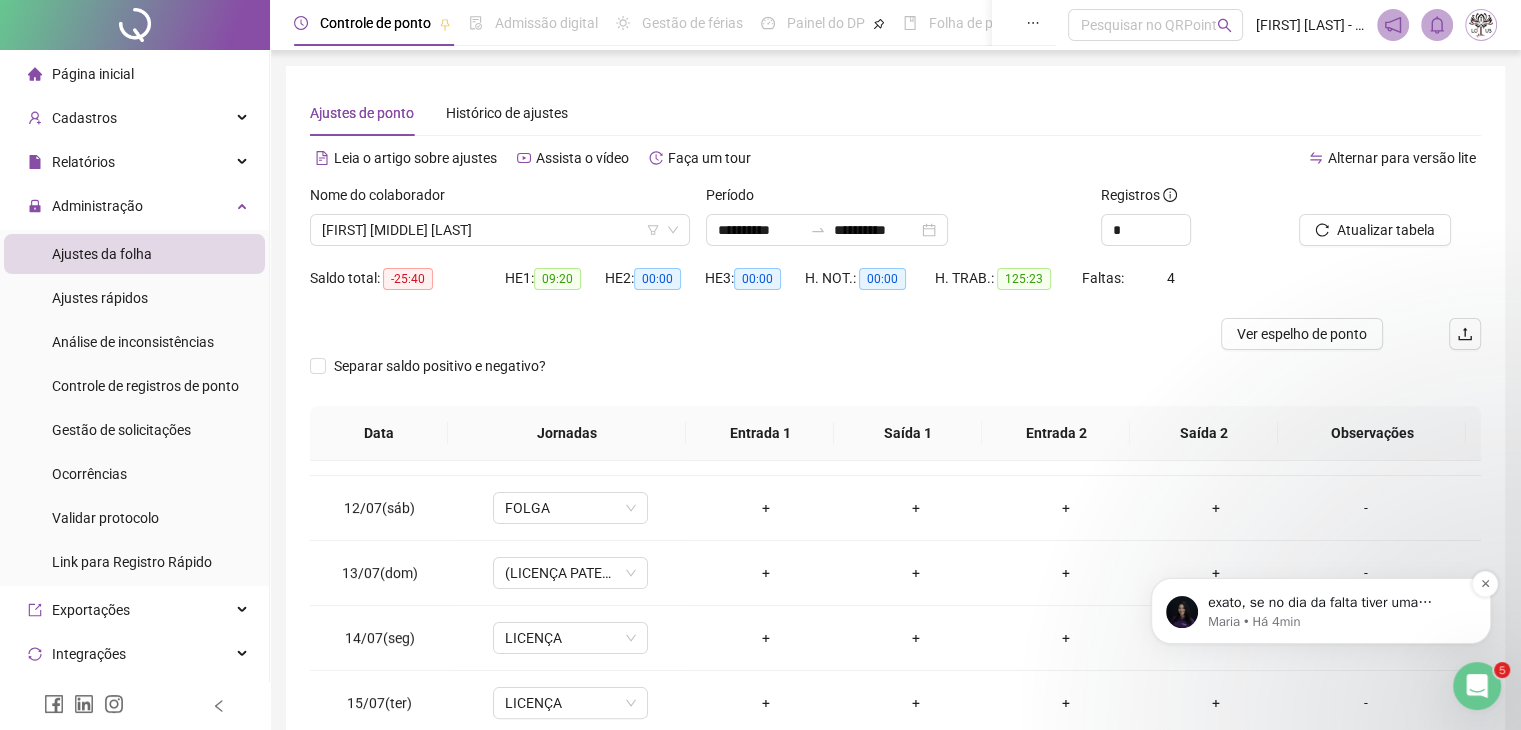 click on "Maria • Há 4min" at bounding box center (1337, 622) 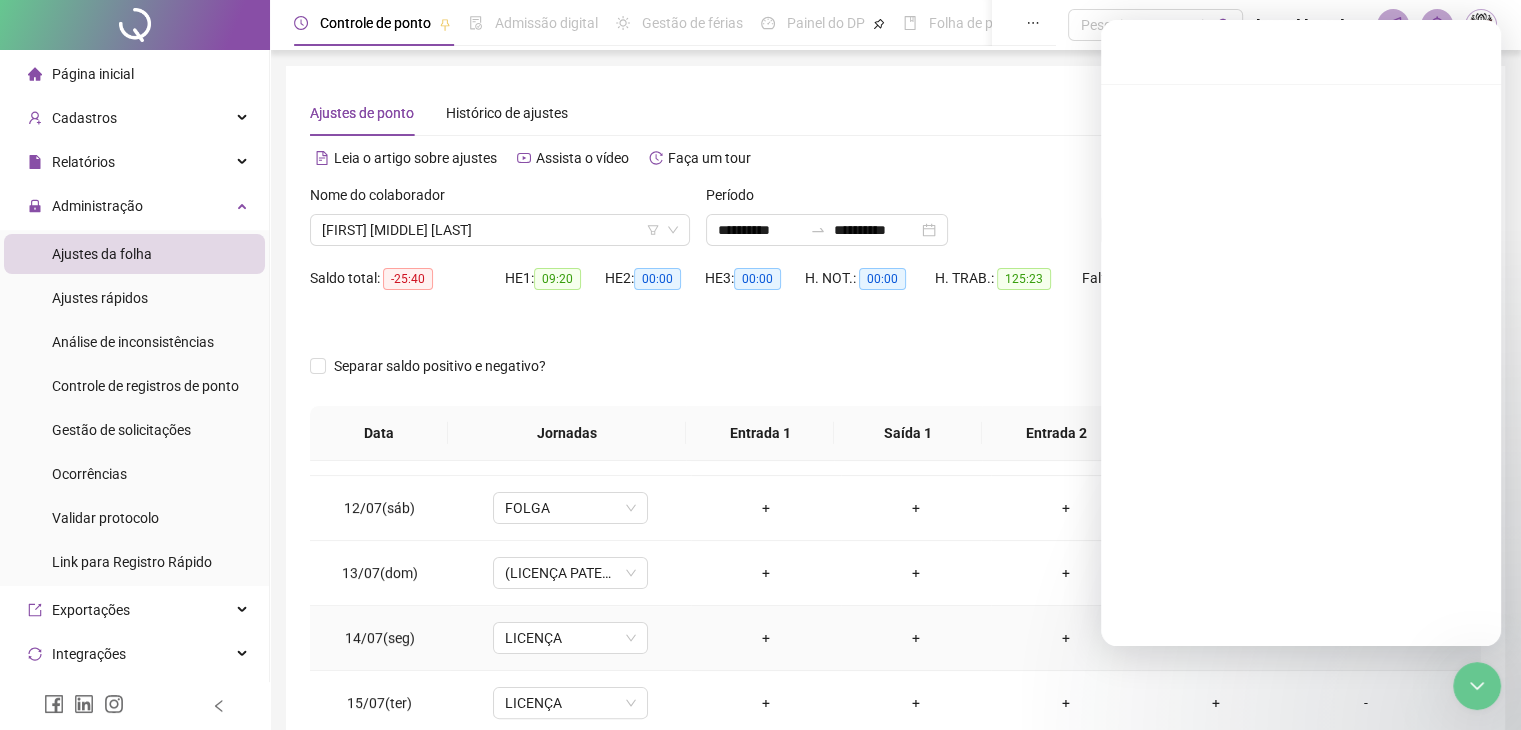 scroll, scrollTop: 0, scrollLeft: 0, axis: both 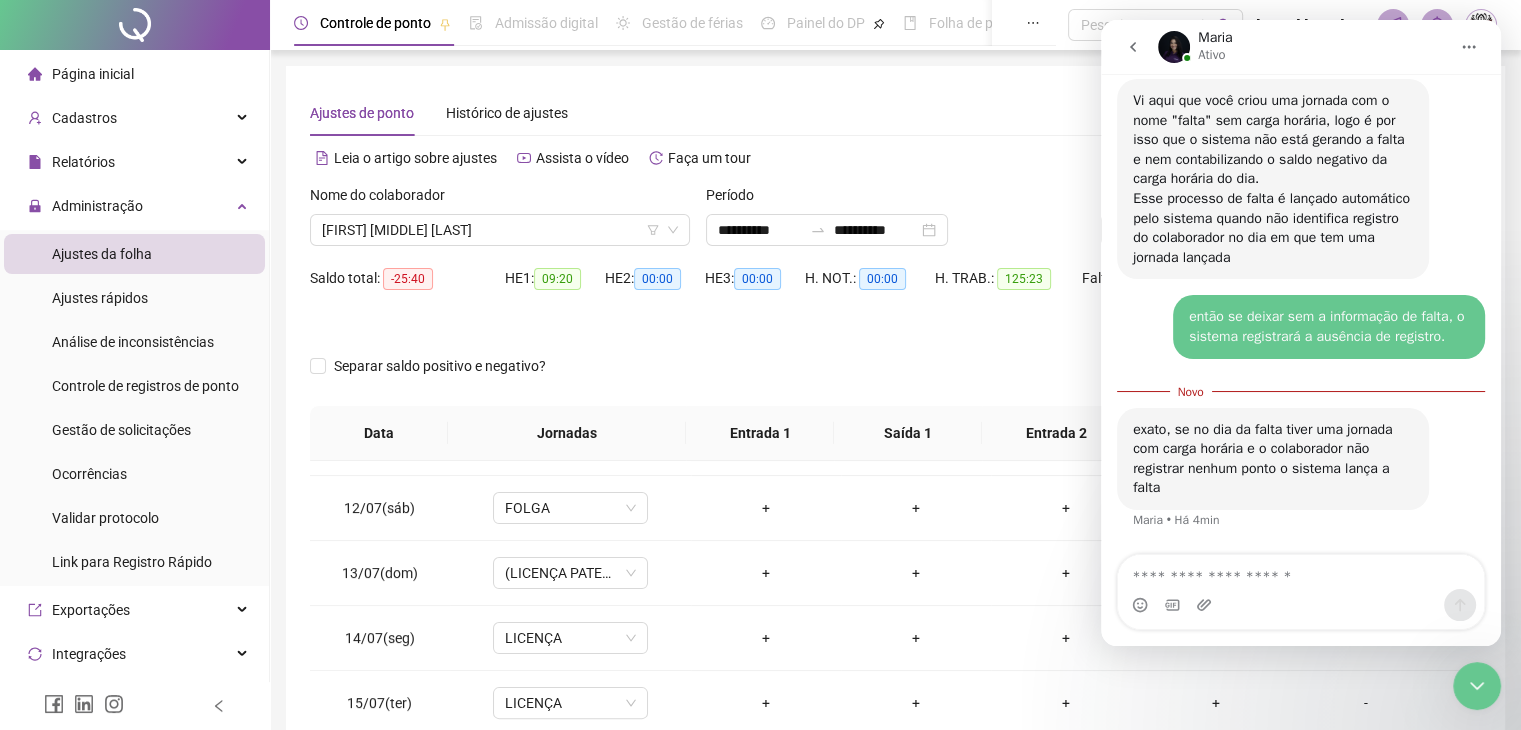 click at bounding box center (1301, 572) 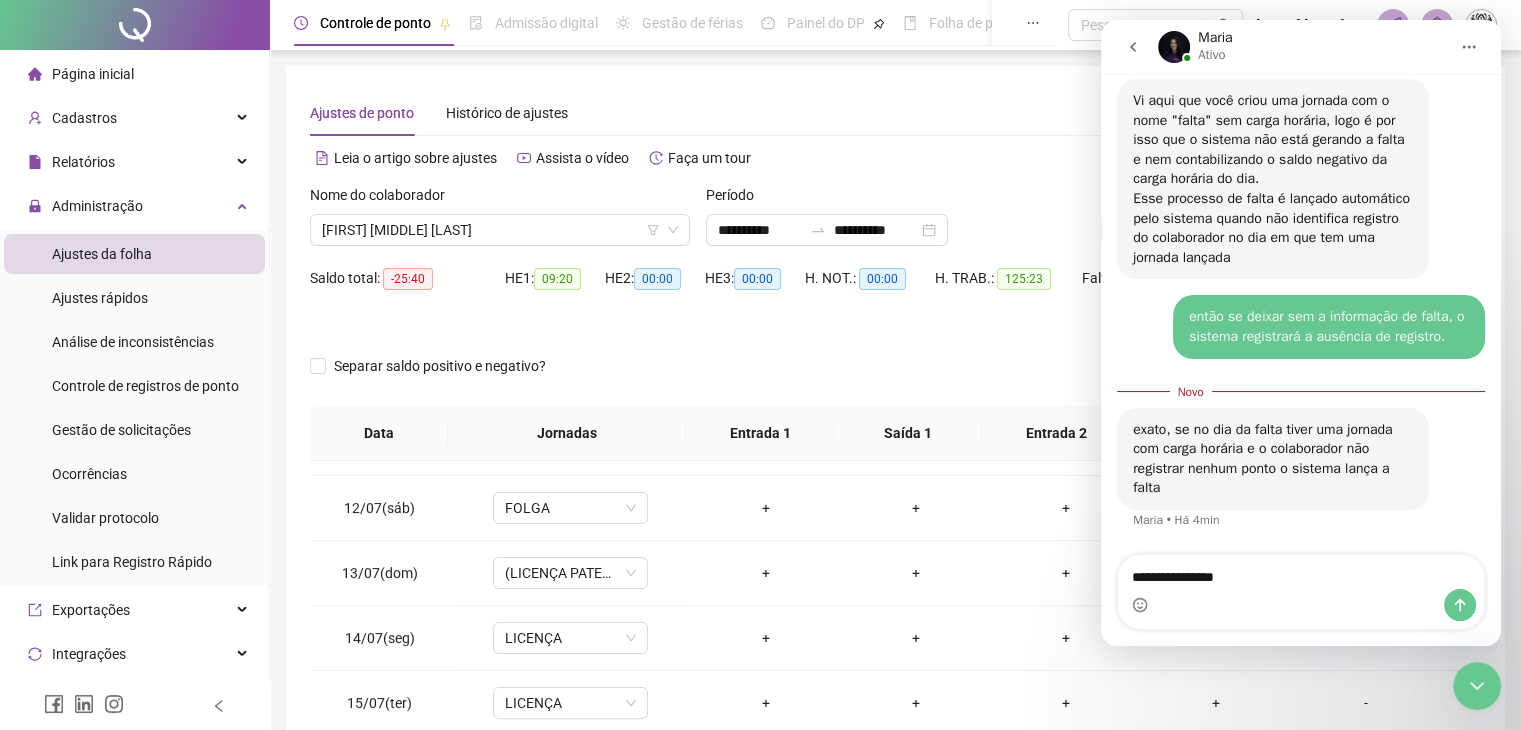 type on "**********" 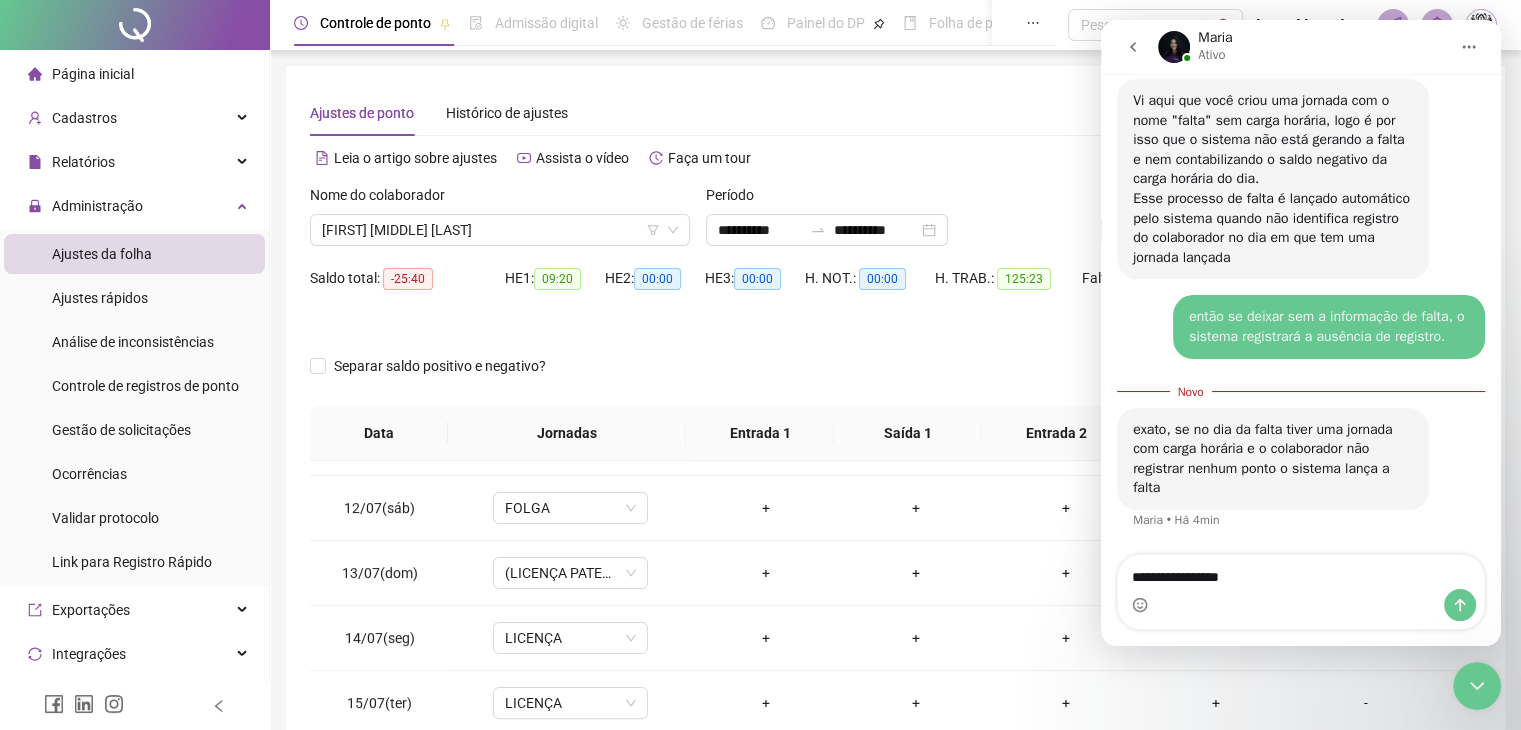 type 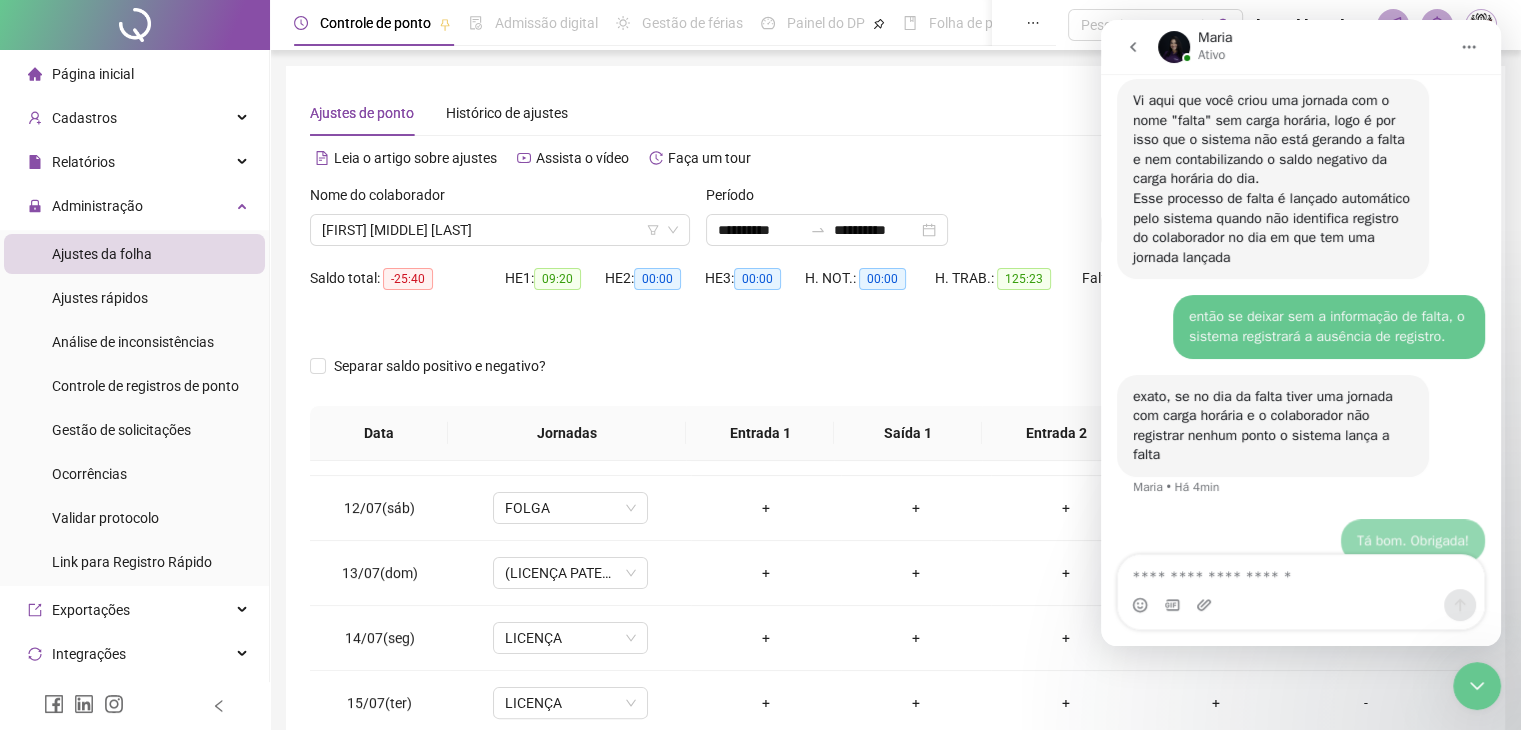 scroll, scrollTop: 2, scrollLeft: 0, axis: vertical 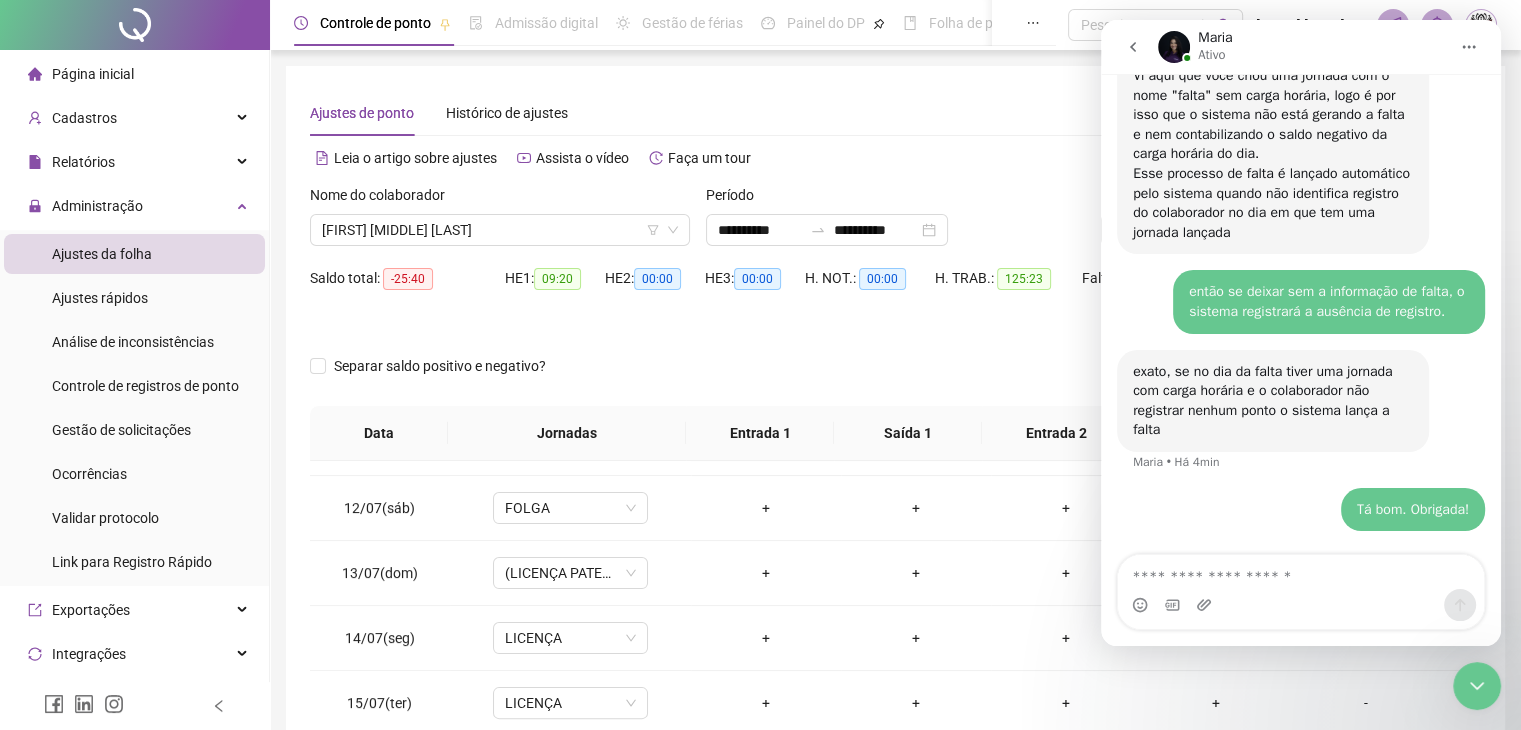 click 